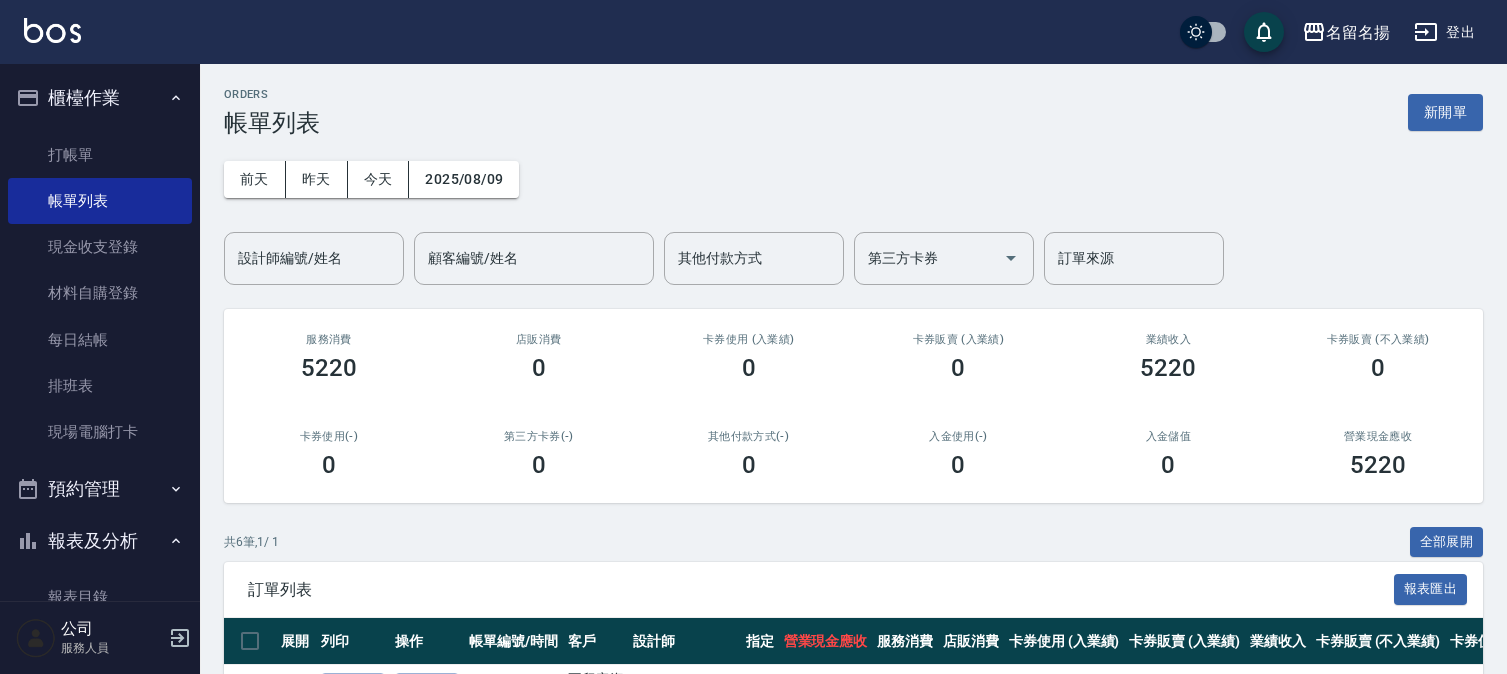 scroll, scrollTop: 0, scrollLeft: 0, axis: both 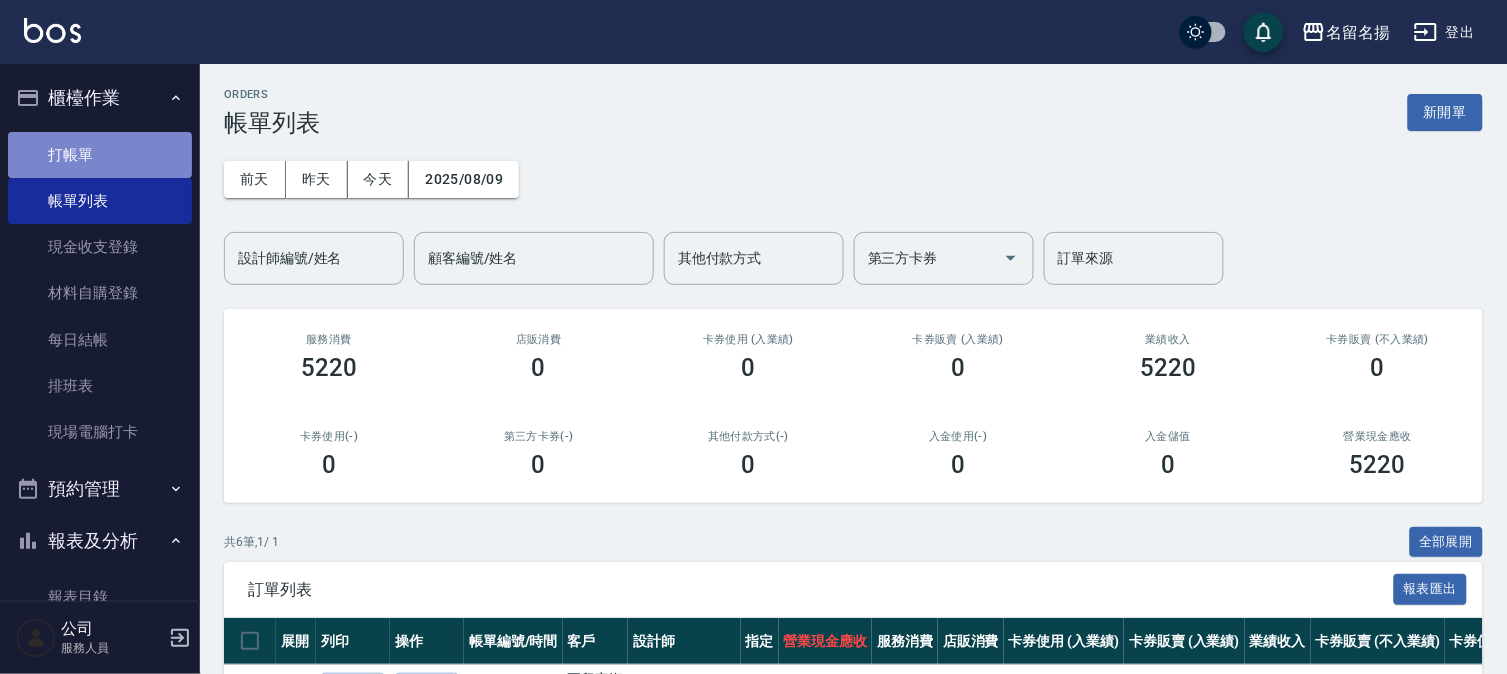 click on "打帳單" at bounding box center (100, 155) 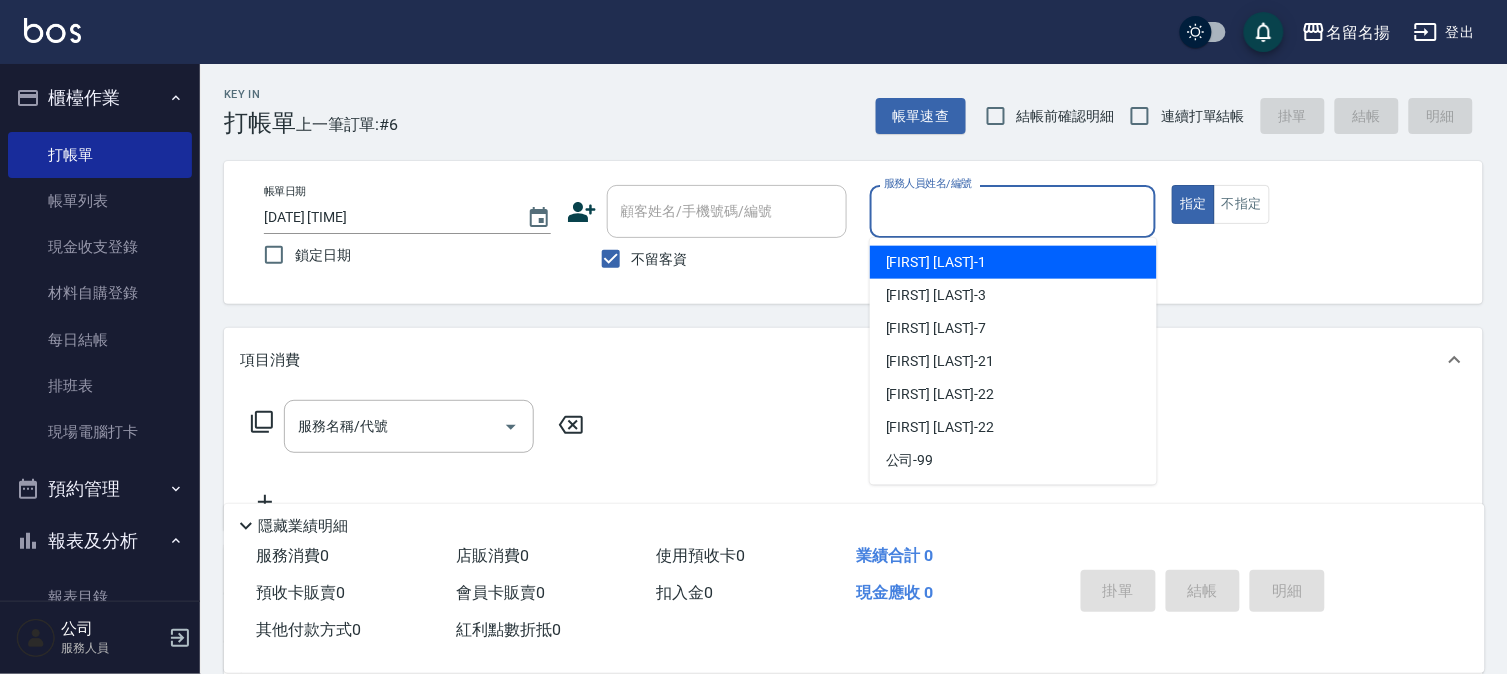 drag, startPoint x: 940, startPoint y: 201, endPoint x: 935, endPoint y: 215, distance: 14.866069 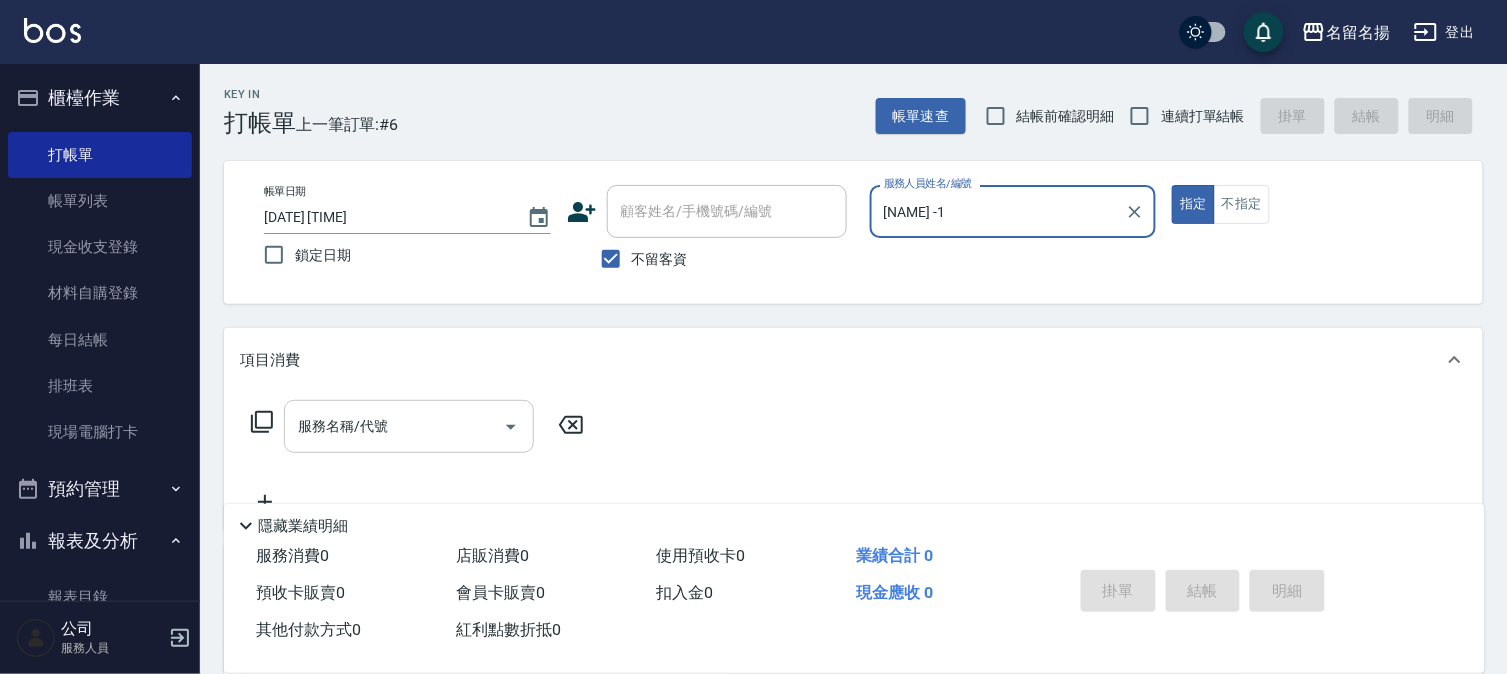 click on "服務名稱/代號" at bounding box center [409, 426] 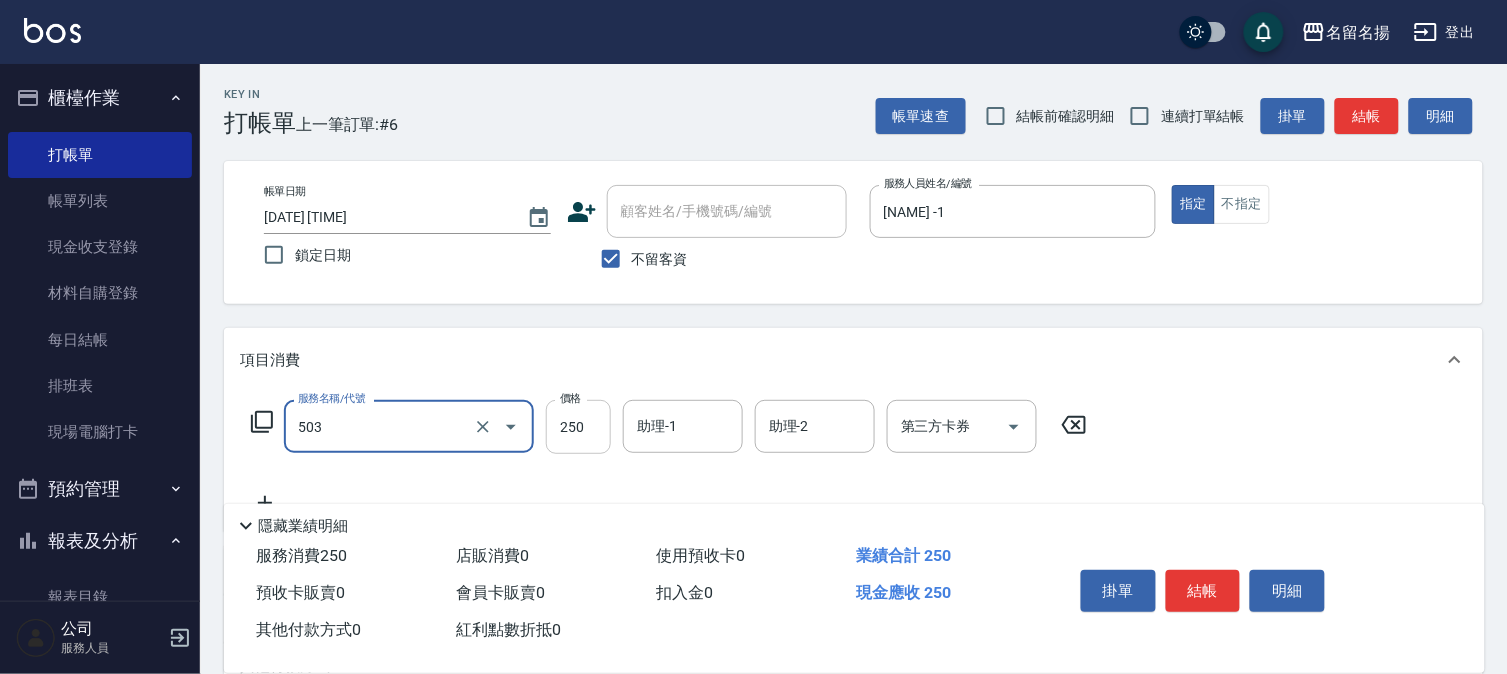 type on "指定洗髮(503)" 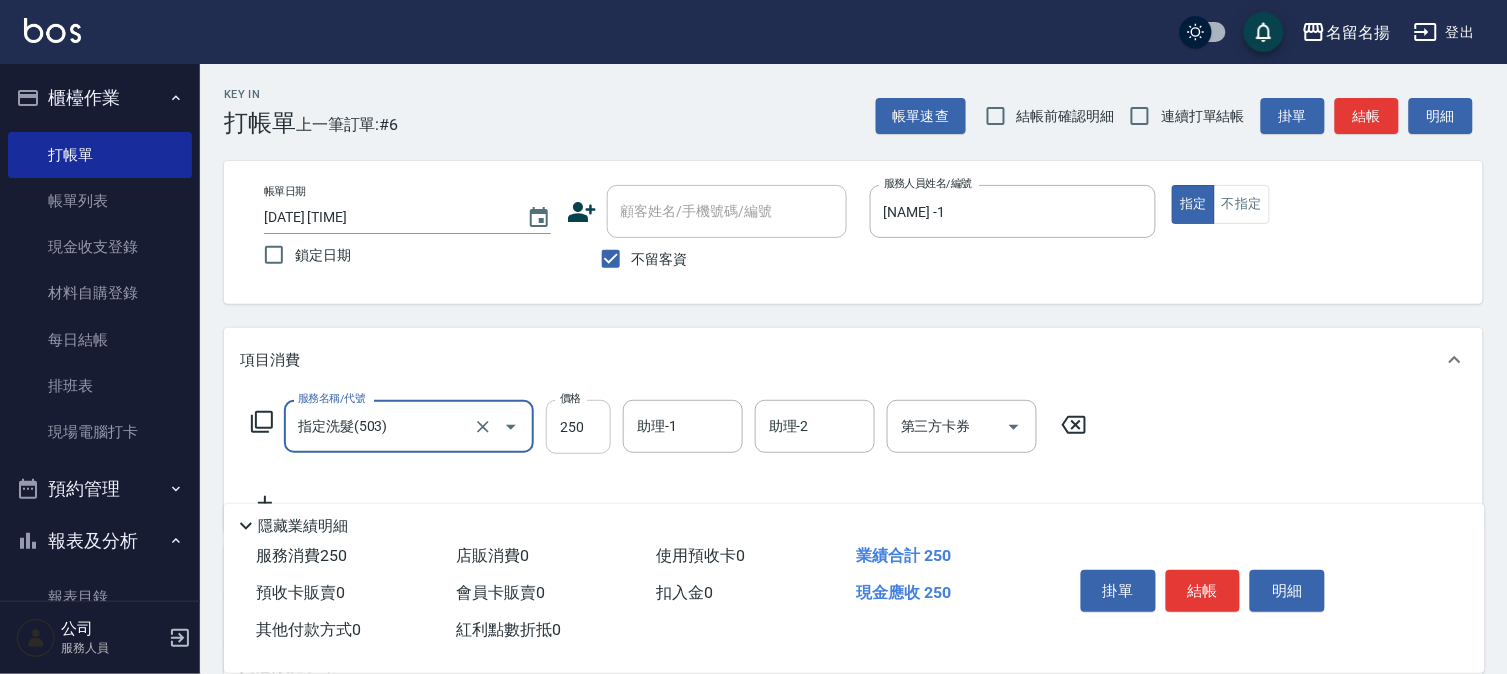 click on "250" at bounding box center (578, 427) 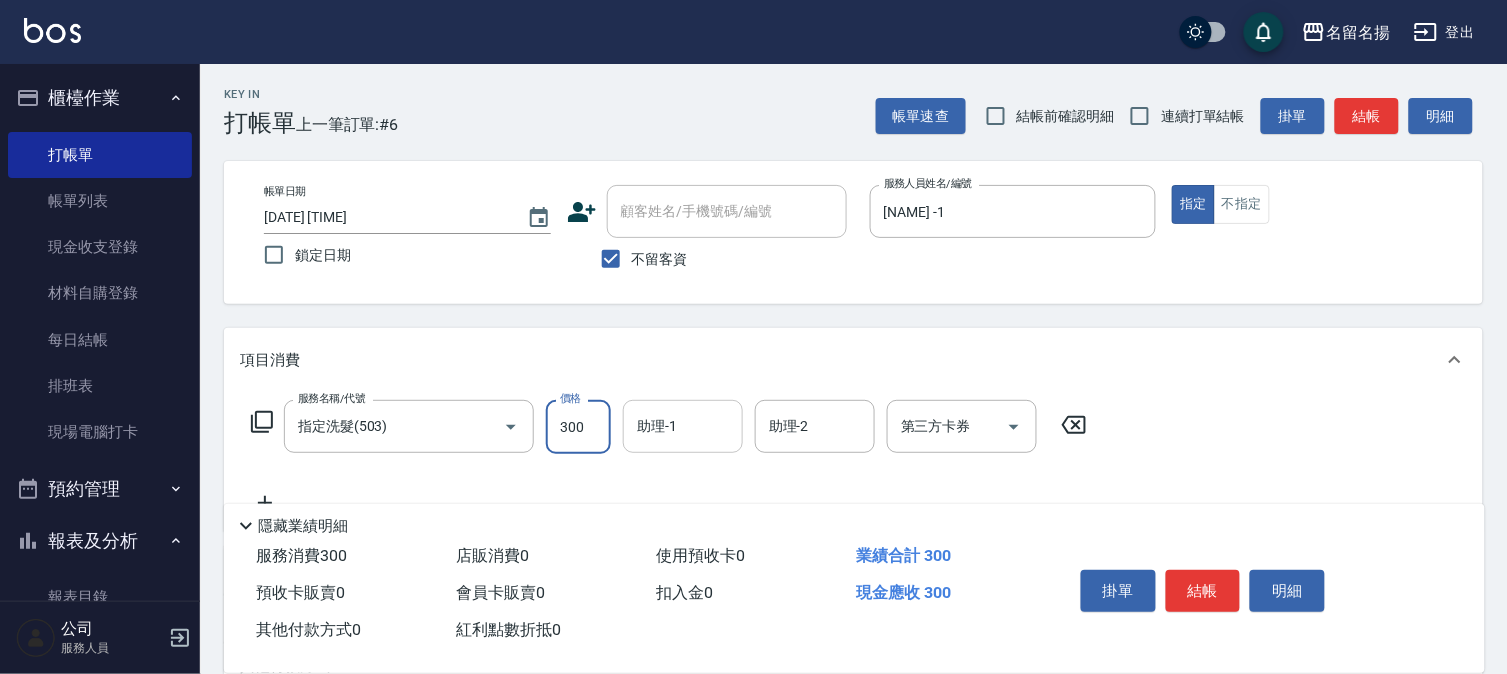 type on "300" 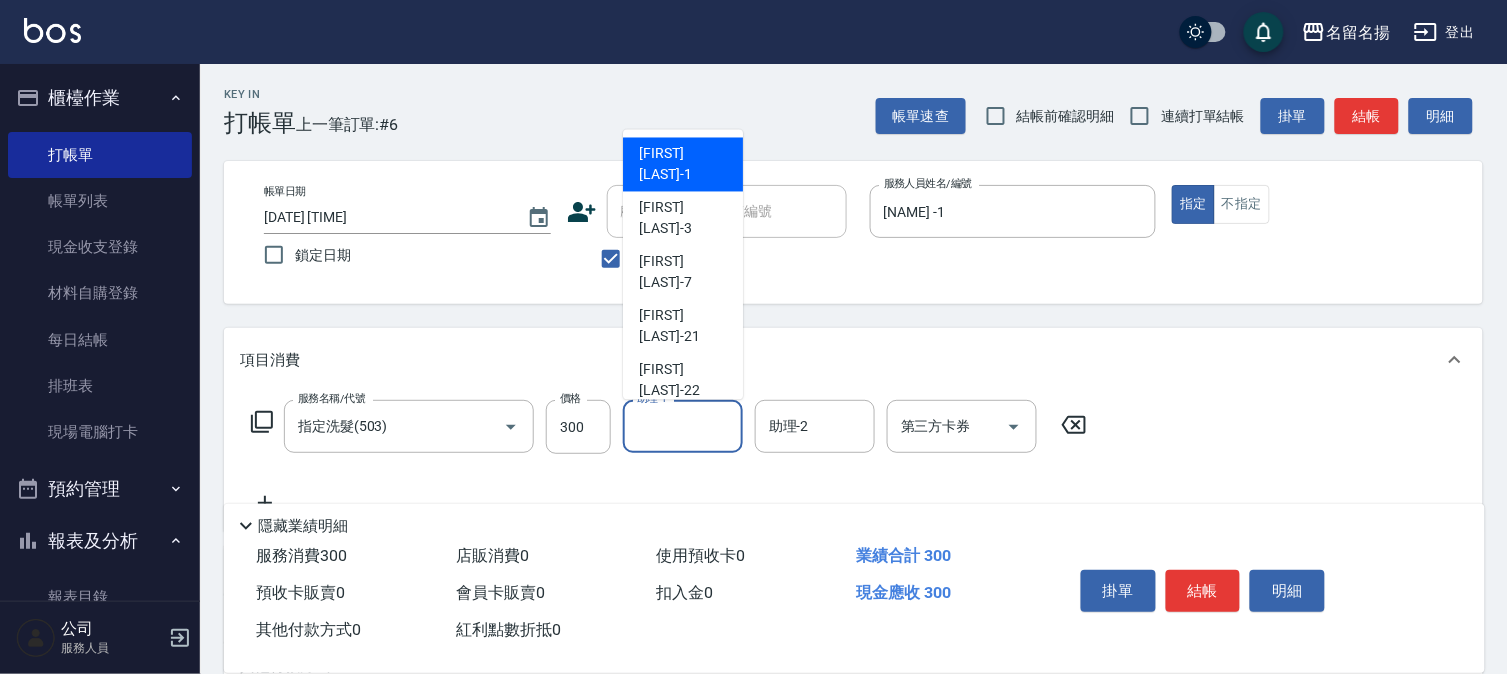 drag, startPoint x: 663, startPoint y: 144, endPoint x: 674, endPoint y: 145, distance: 11.045361 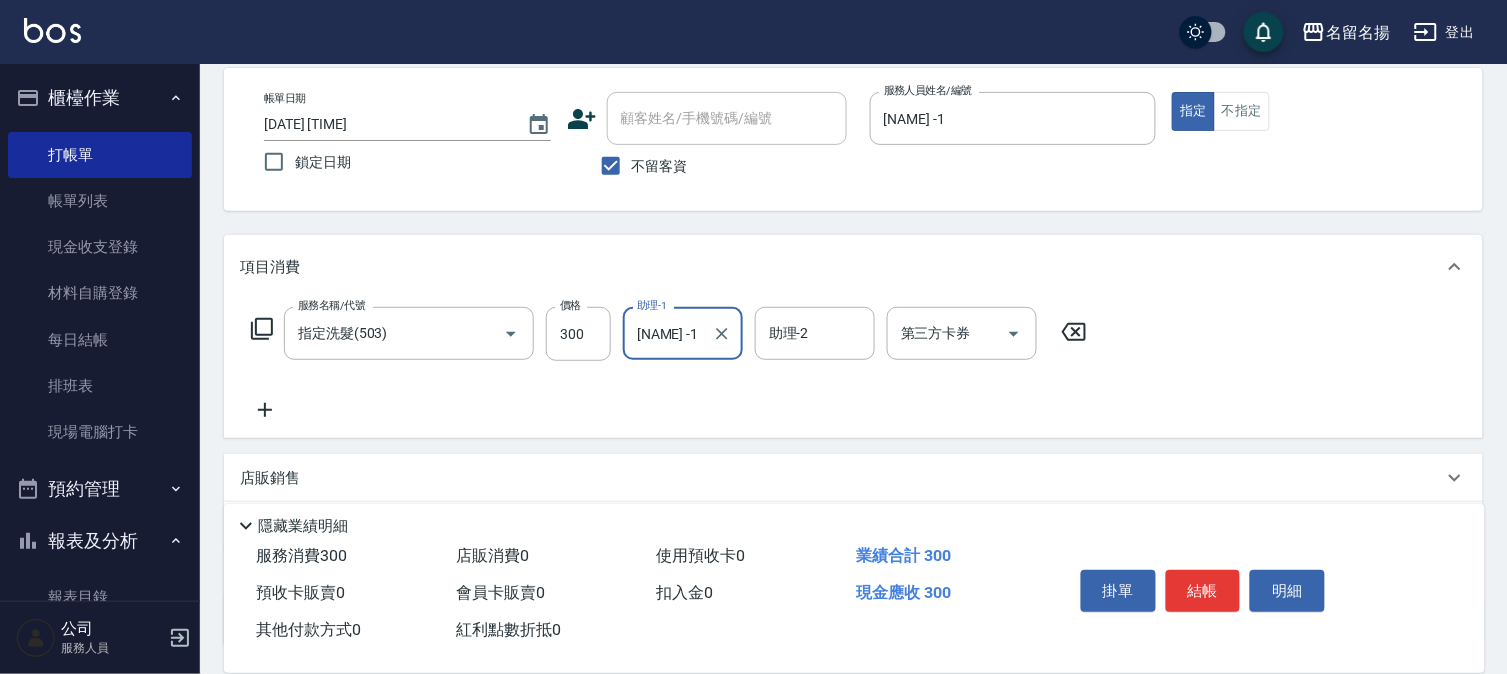 scroll, scrollTop: 222, scrollLeft: 0, axis: vertical 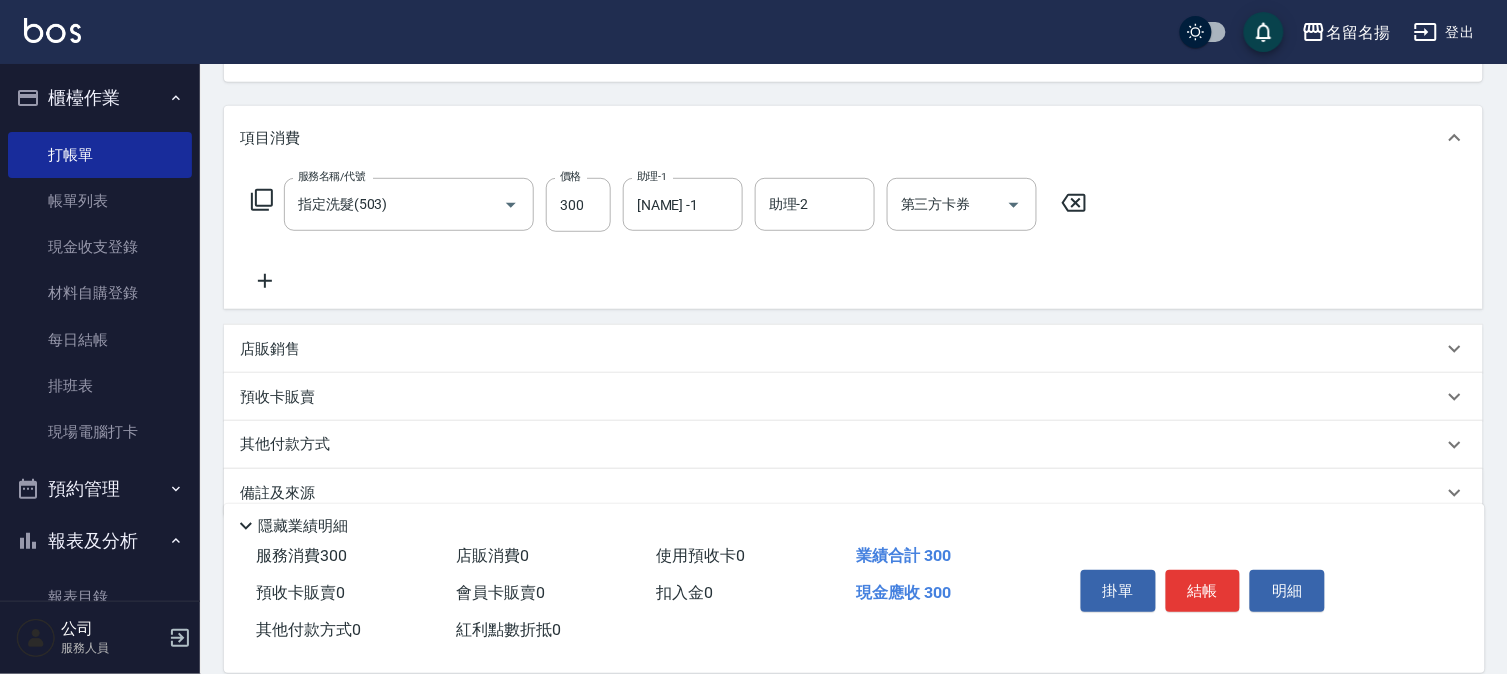 click 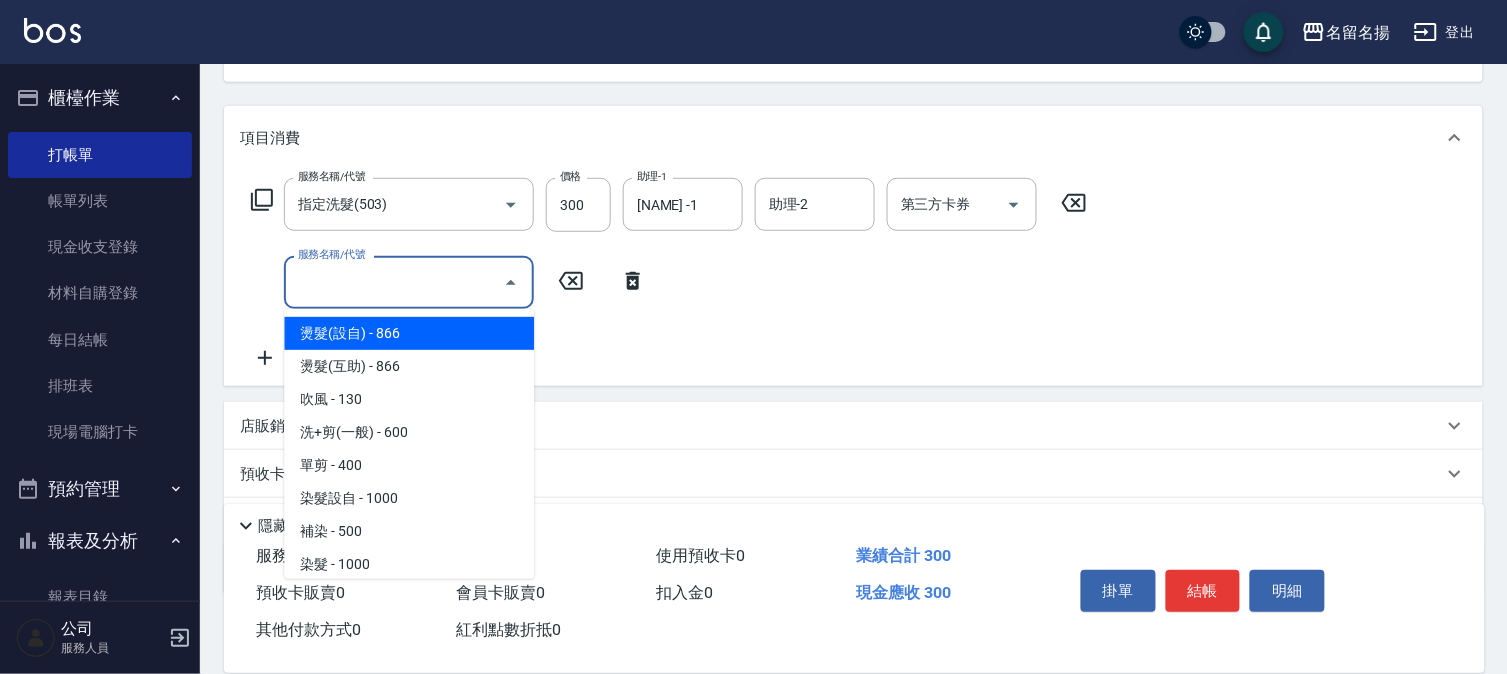 click on "服務名稱/代號" at bounding box center (394, 282) 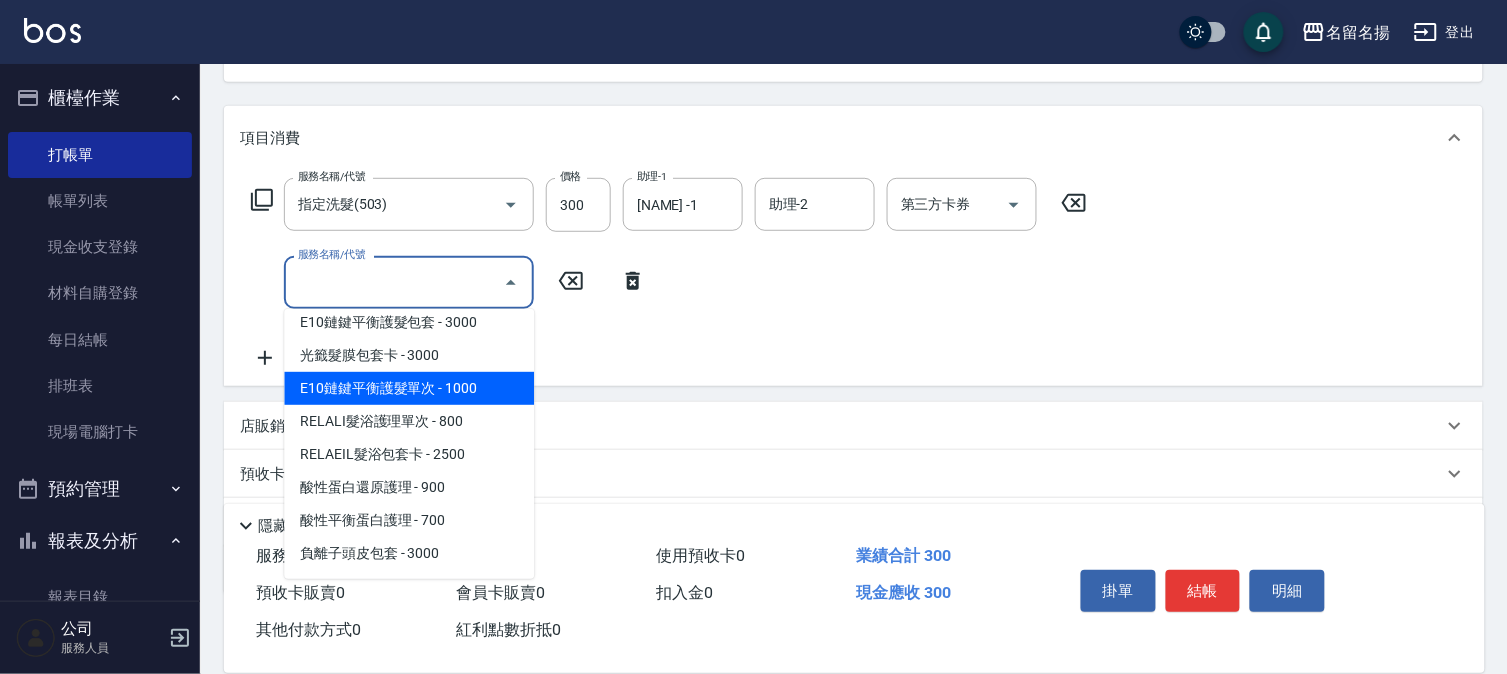 scroll, scrollTop: 1241, scrollLeft: 0, axis: vertical 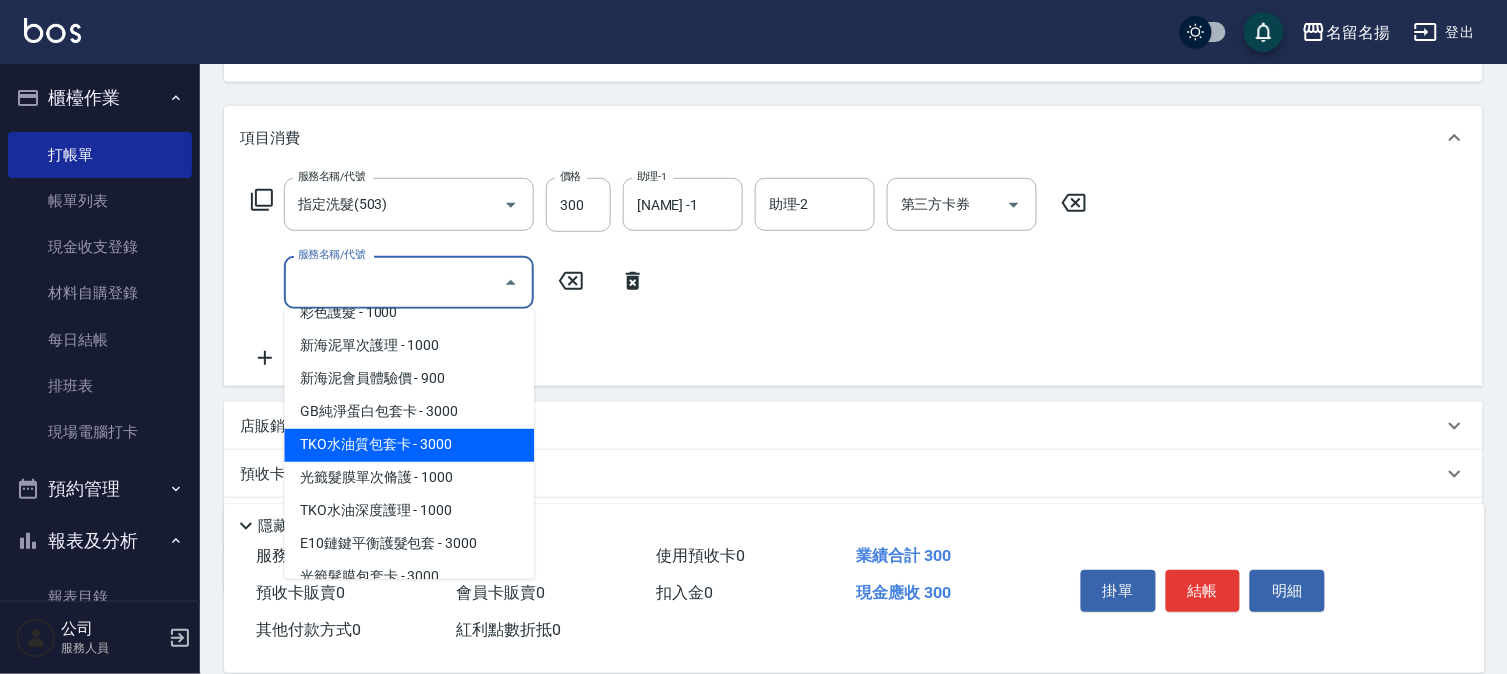 click on "TKO水油質包套卡 - 3000" at bounding box center (409, 445) 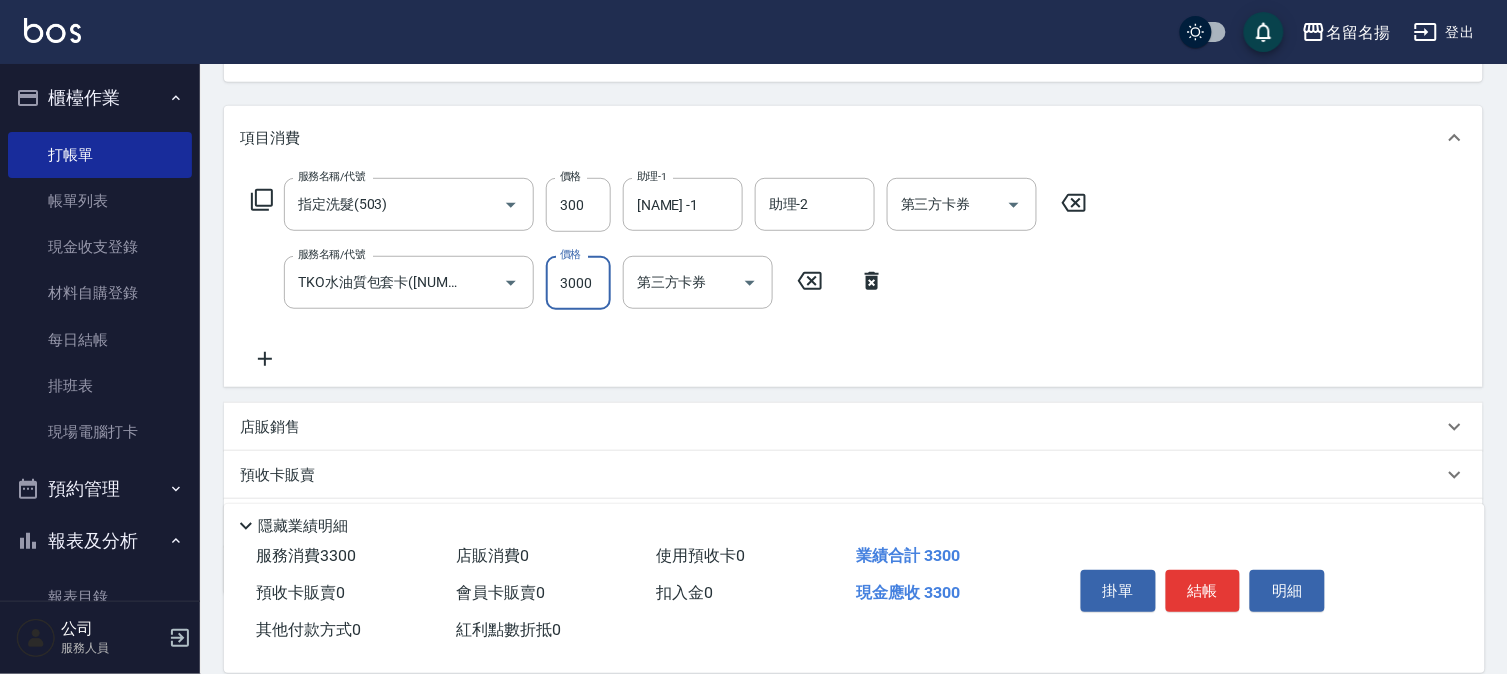 click on "3000" at bounding box center [578, 283] 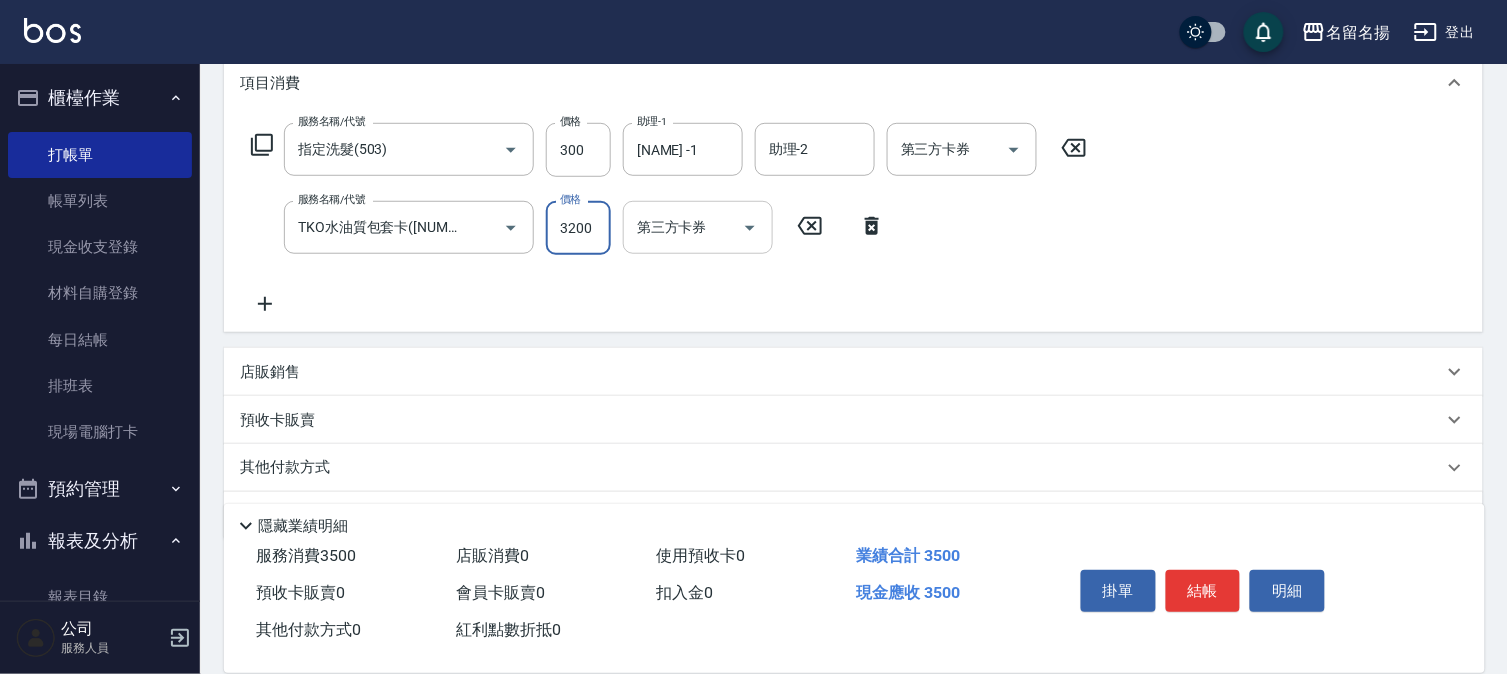 scroll, scrollTop: 332, scrollLeft: 0, axis: vertical 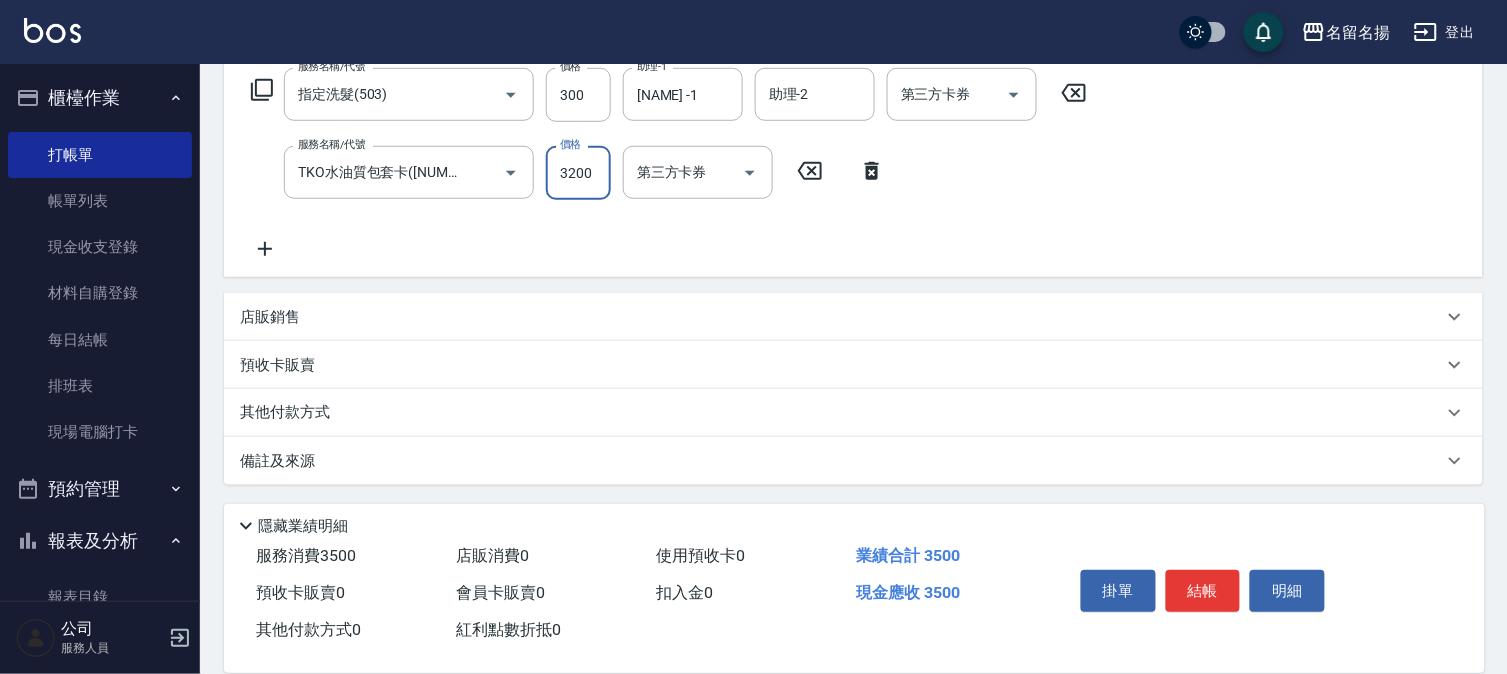 type on "3200" 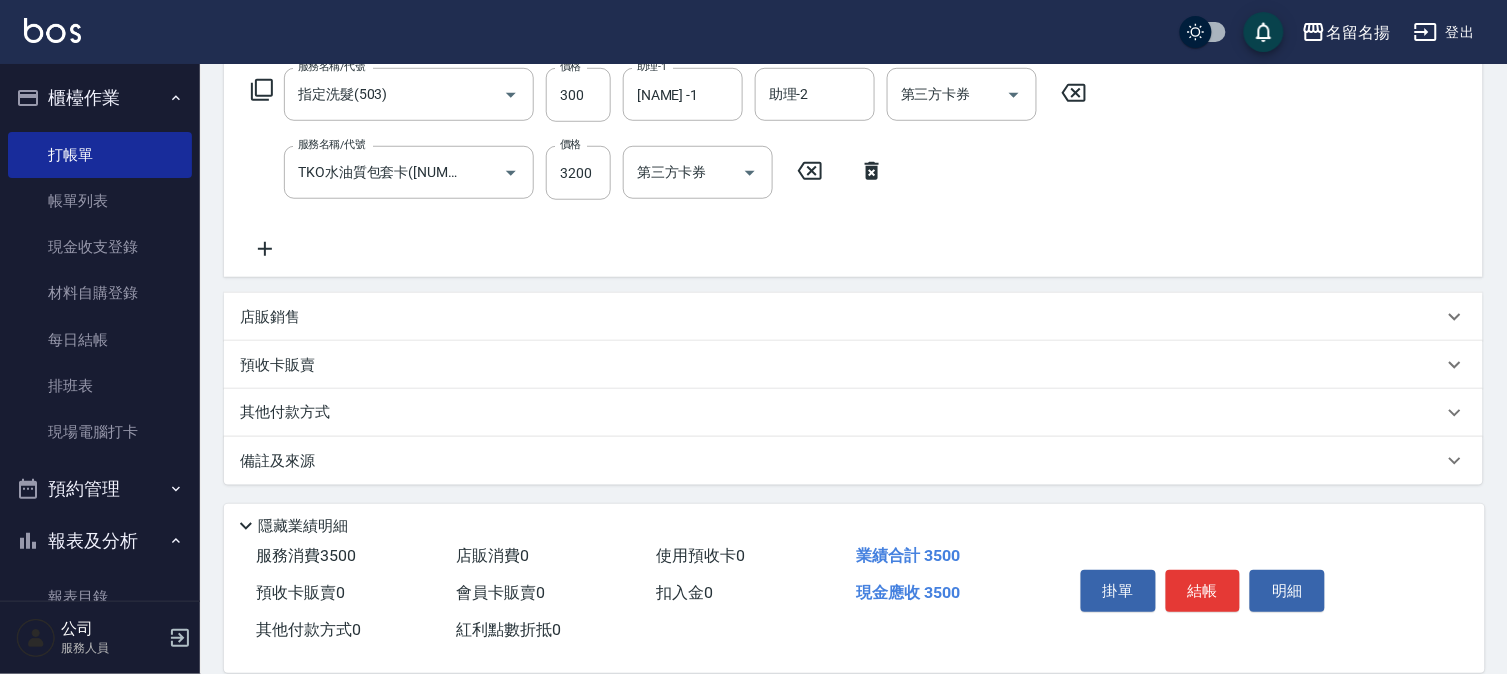 click 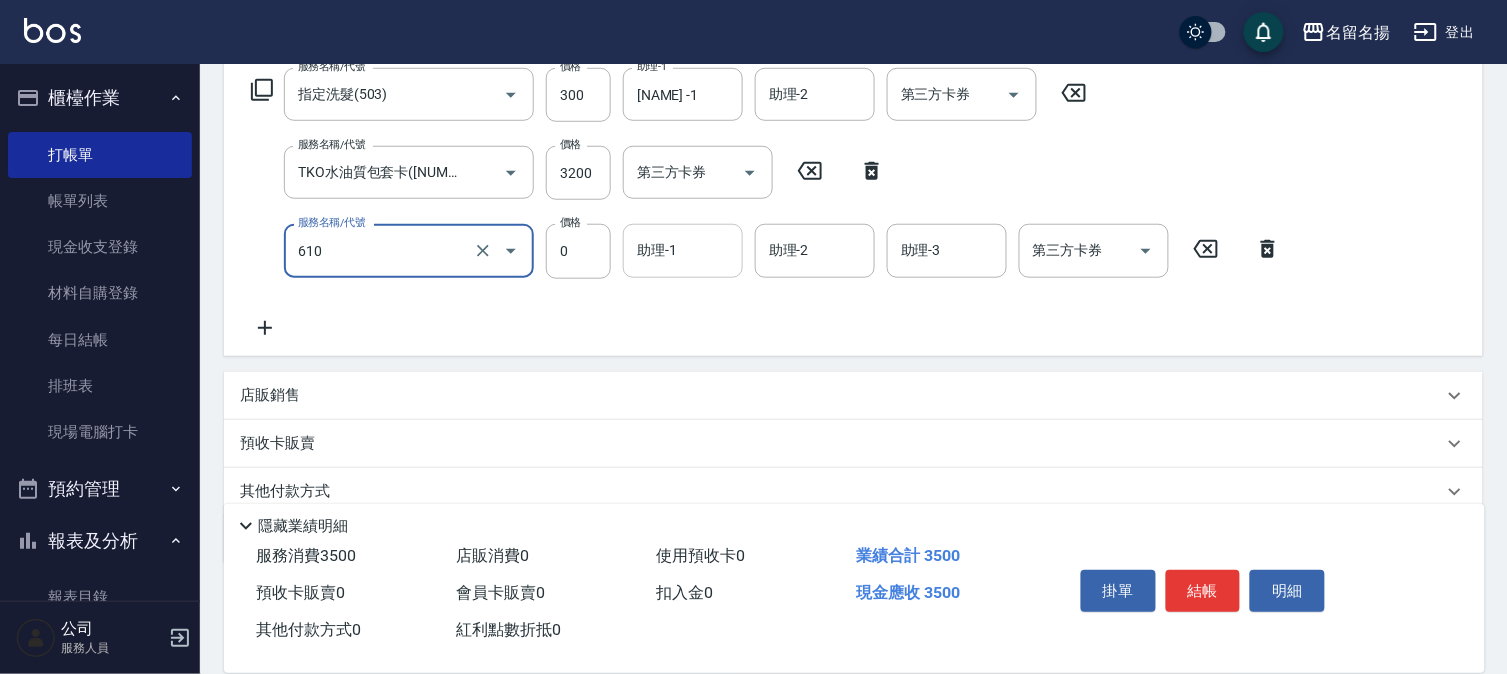 click on "助理-1" at bounding box center [683, 250] 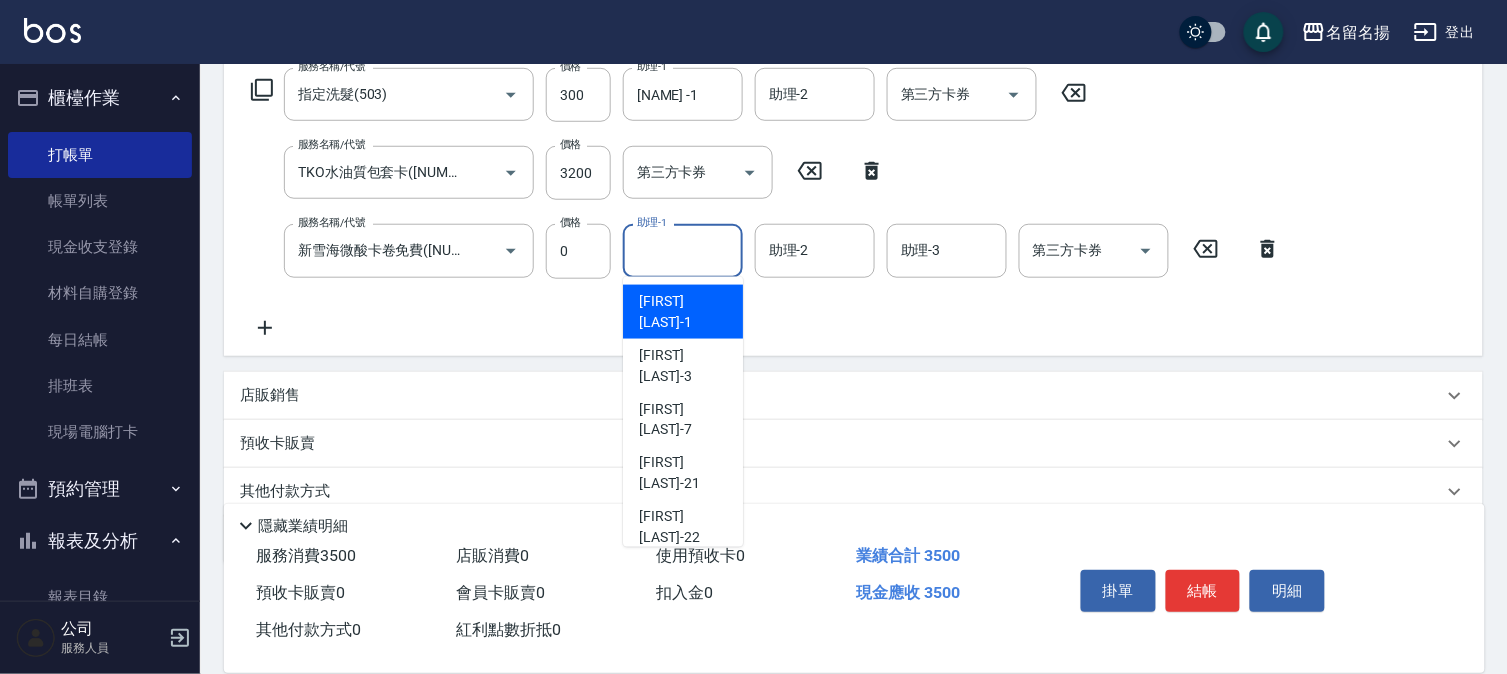 click on "[FIRST] [LAST] -1" at bounding box center (683, 312) 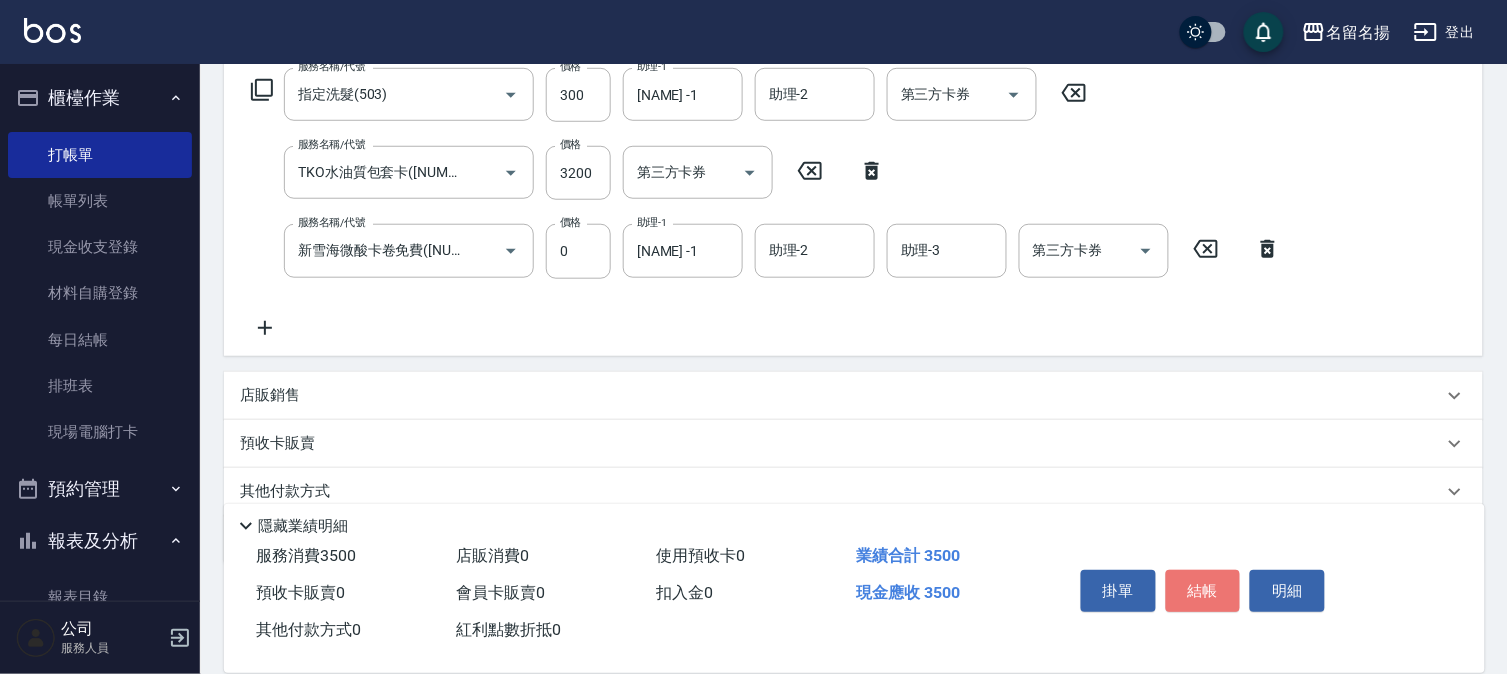 click on "結帳" at bounding box center (1203, 591) 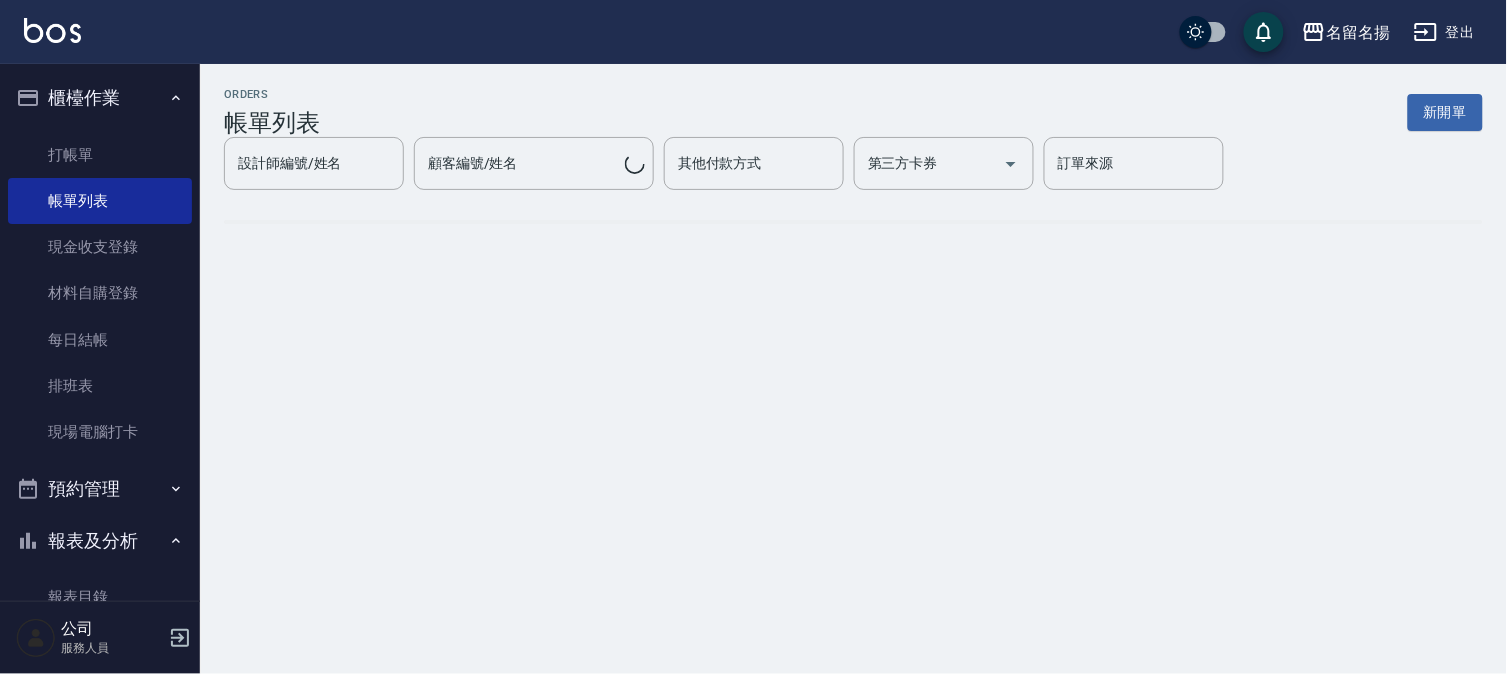 scroll, scrollTop: 0, scrollLeft: 0, axis: both 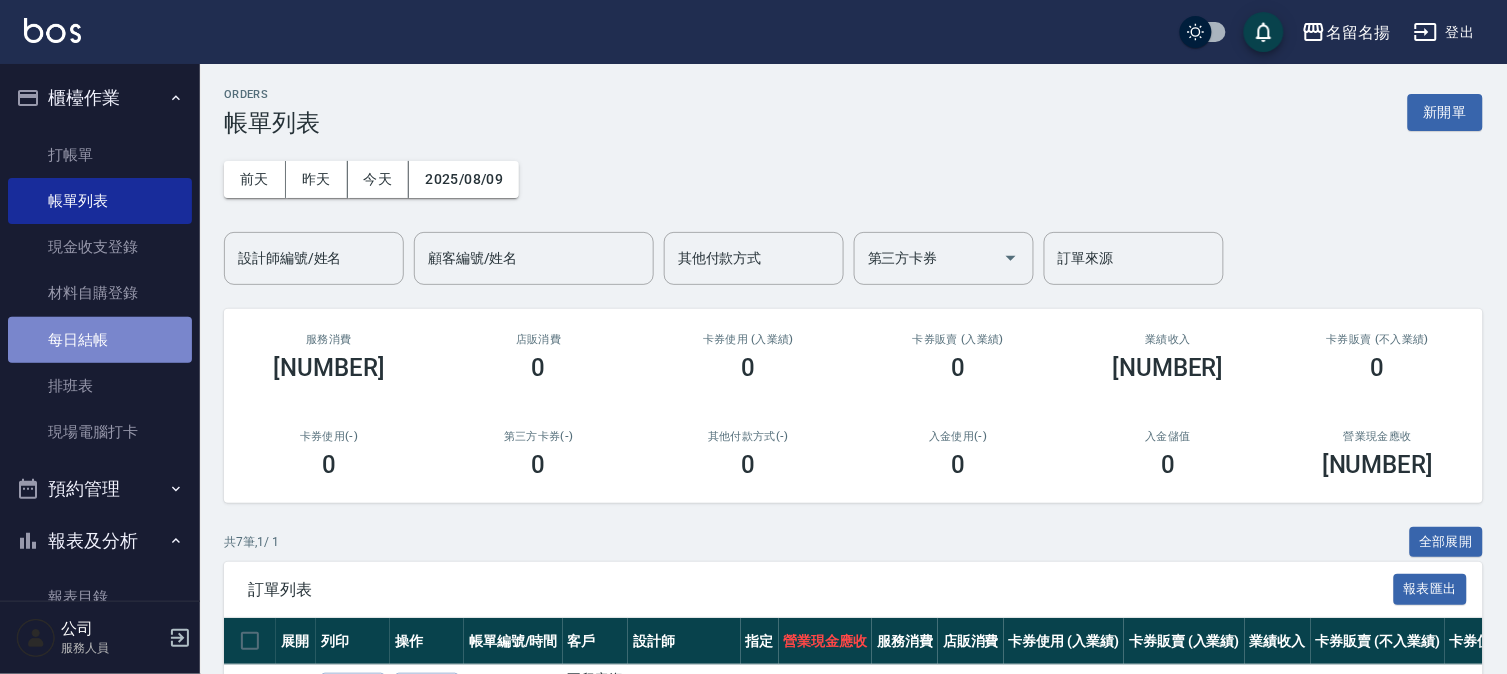 click on "每日結帳" at bounding box center (100, 340) 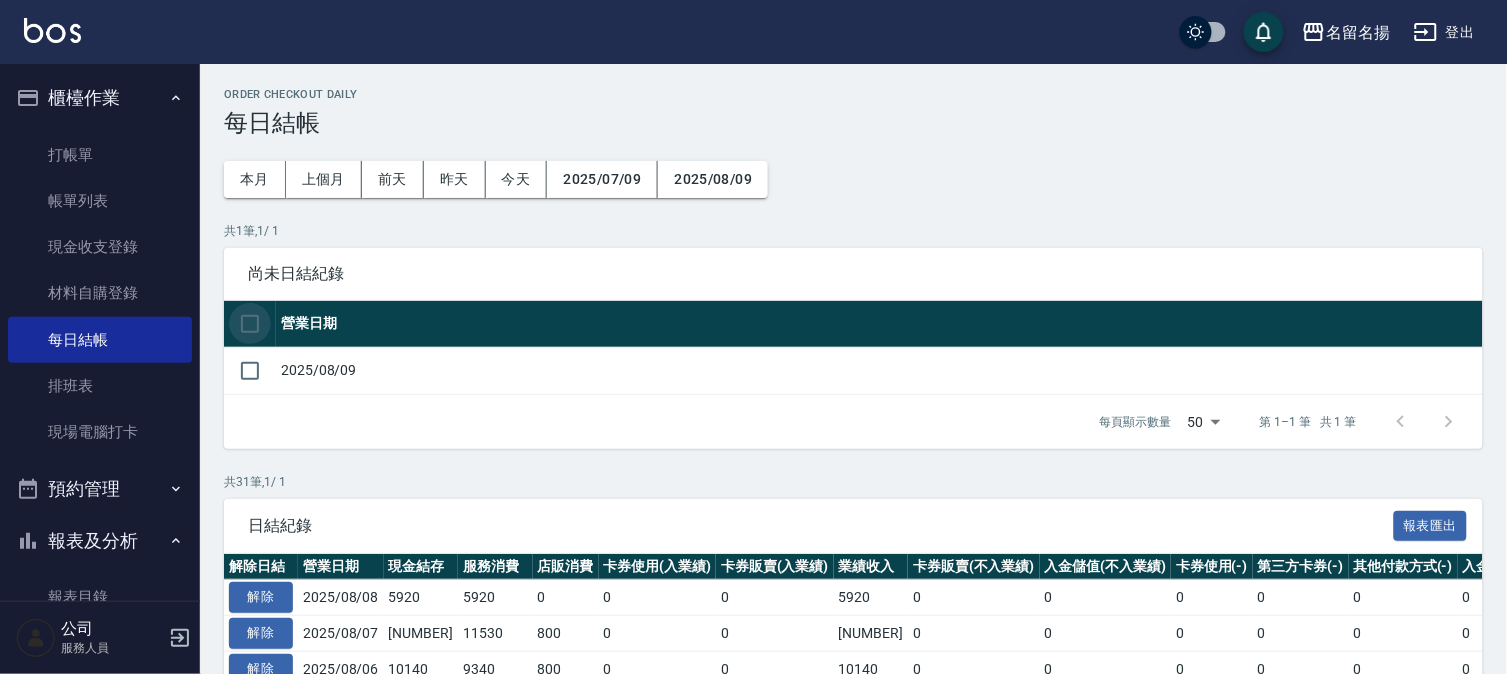 click at bounding box center [250, 324] 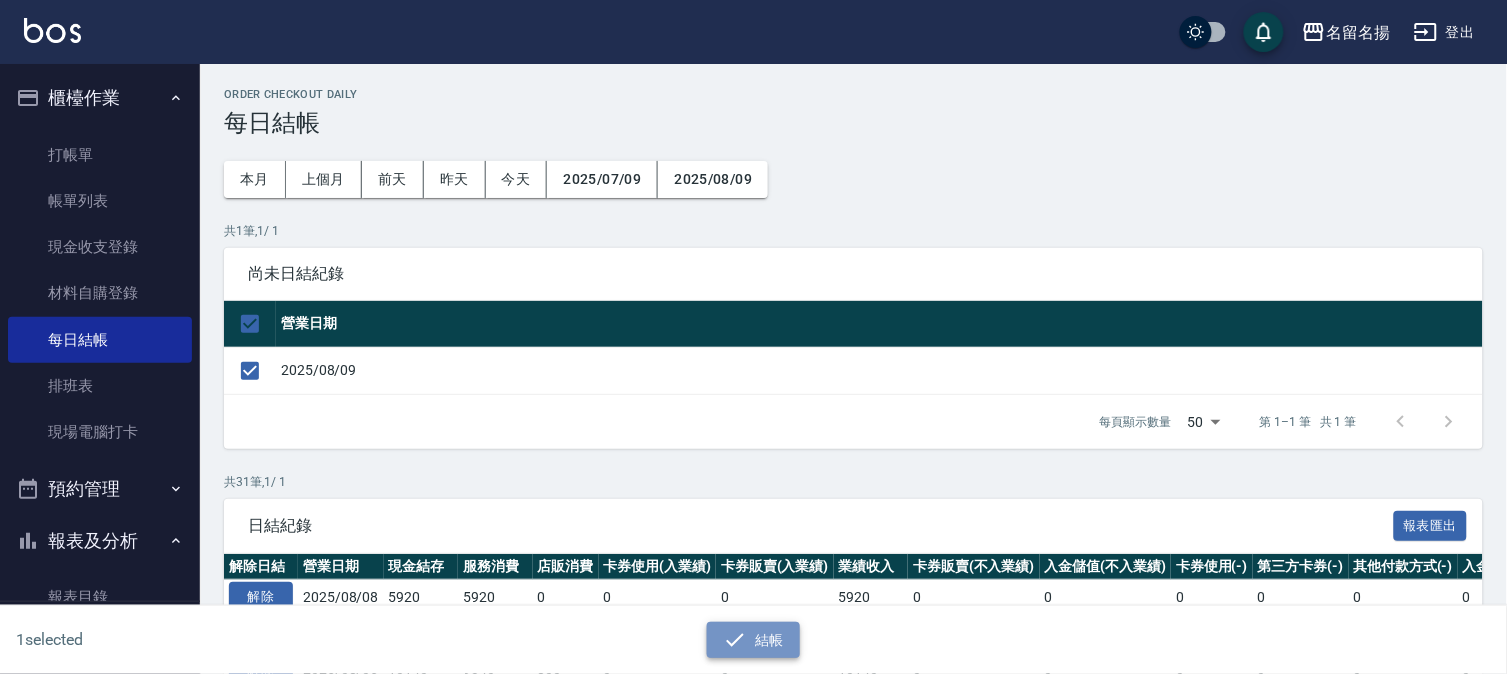 click 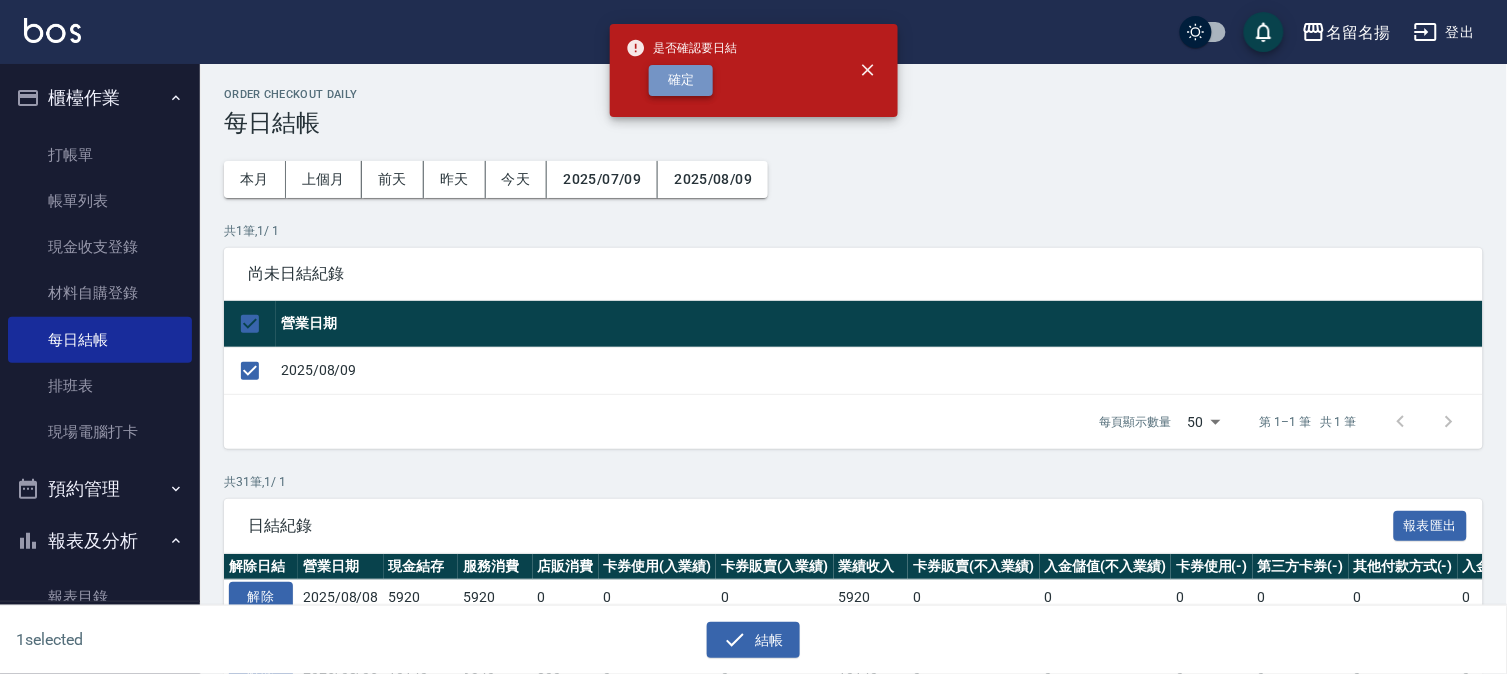 click on "確定" at bounding box center (681, 80) 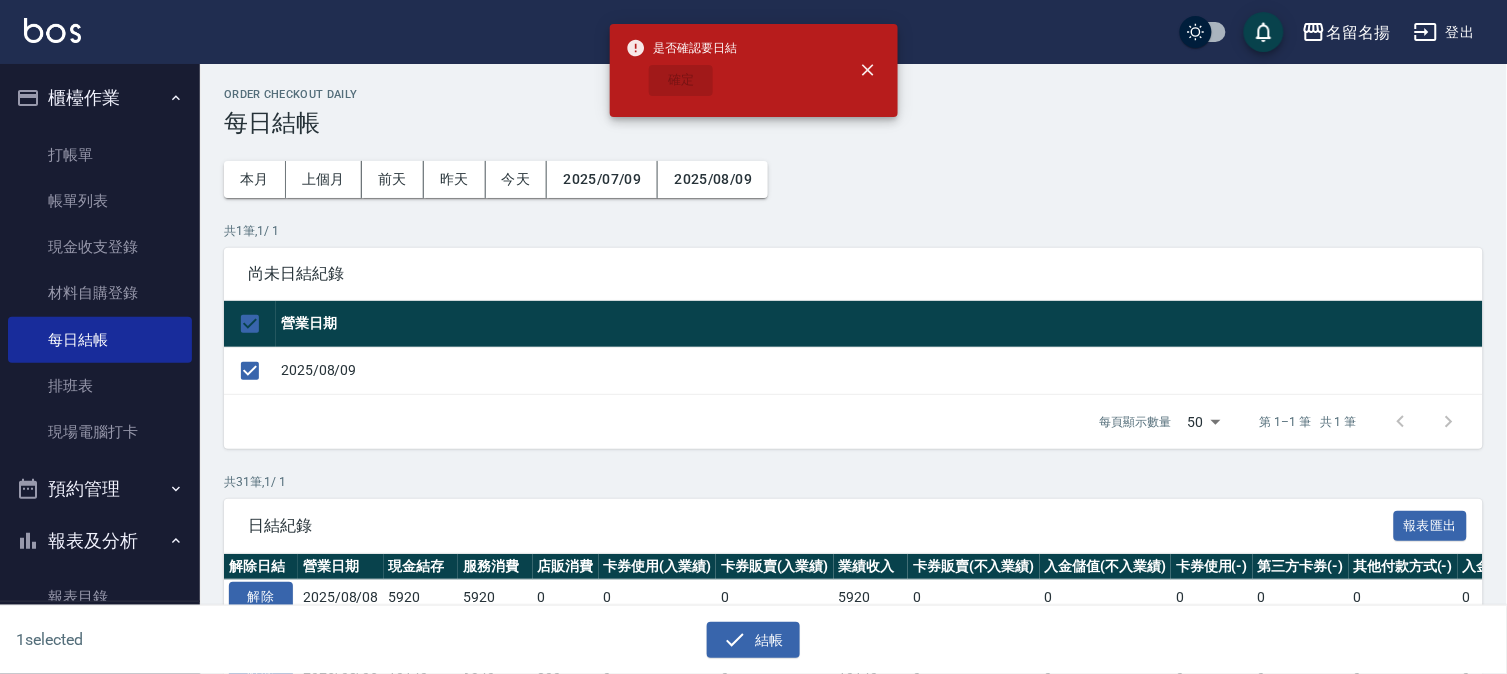 checkbox on "false" 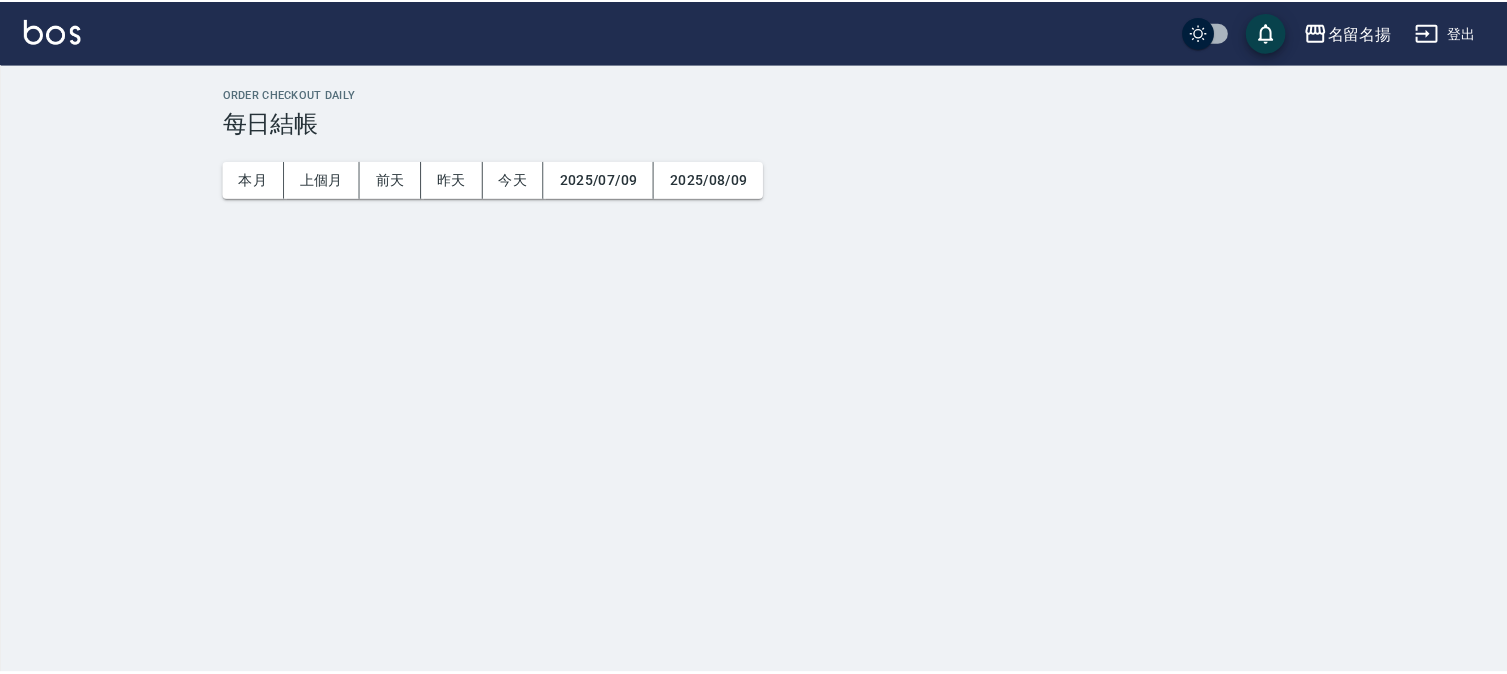 scroll, scrollTop: 0, scrollLeft: 0, axis: both 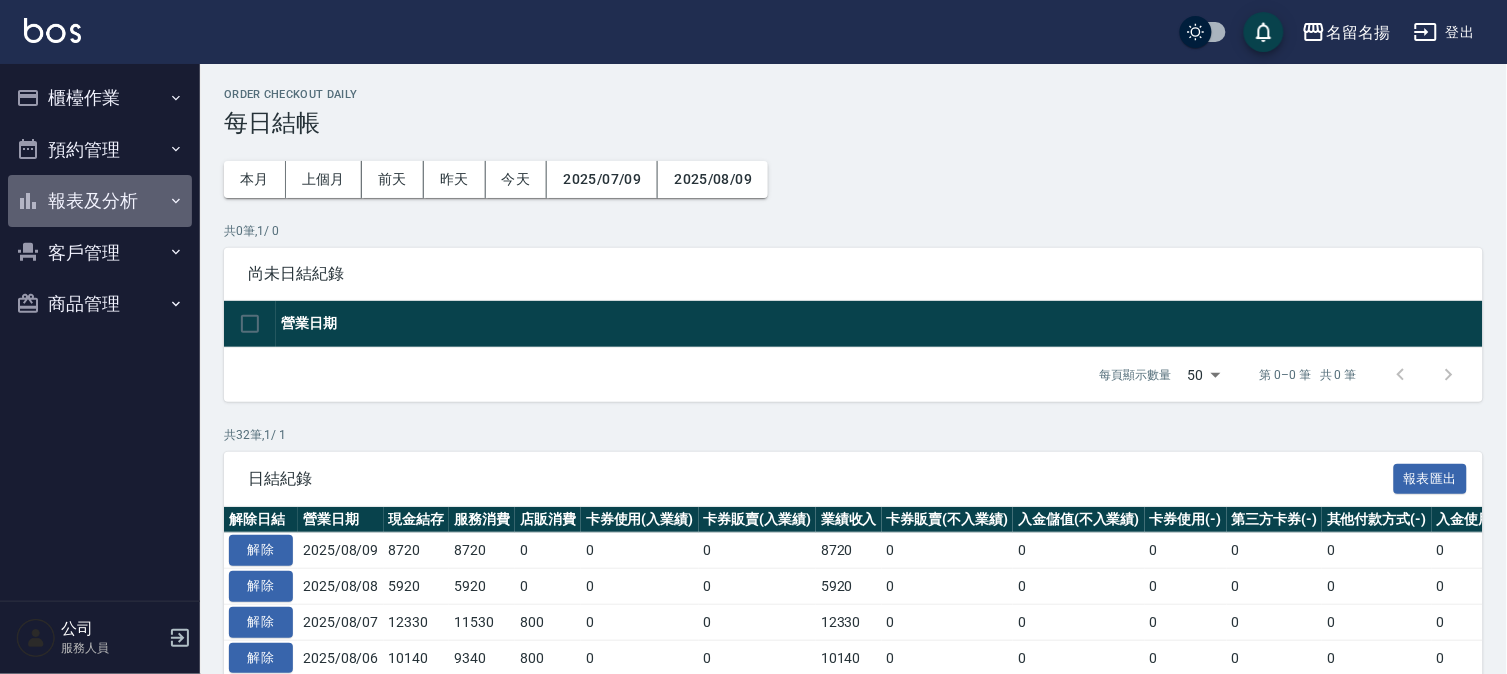 click on "報表及分析" at bounding box center (100, 201) 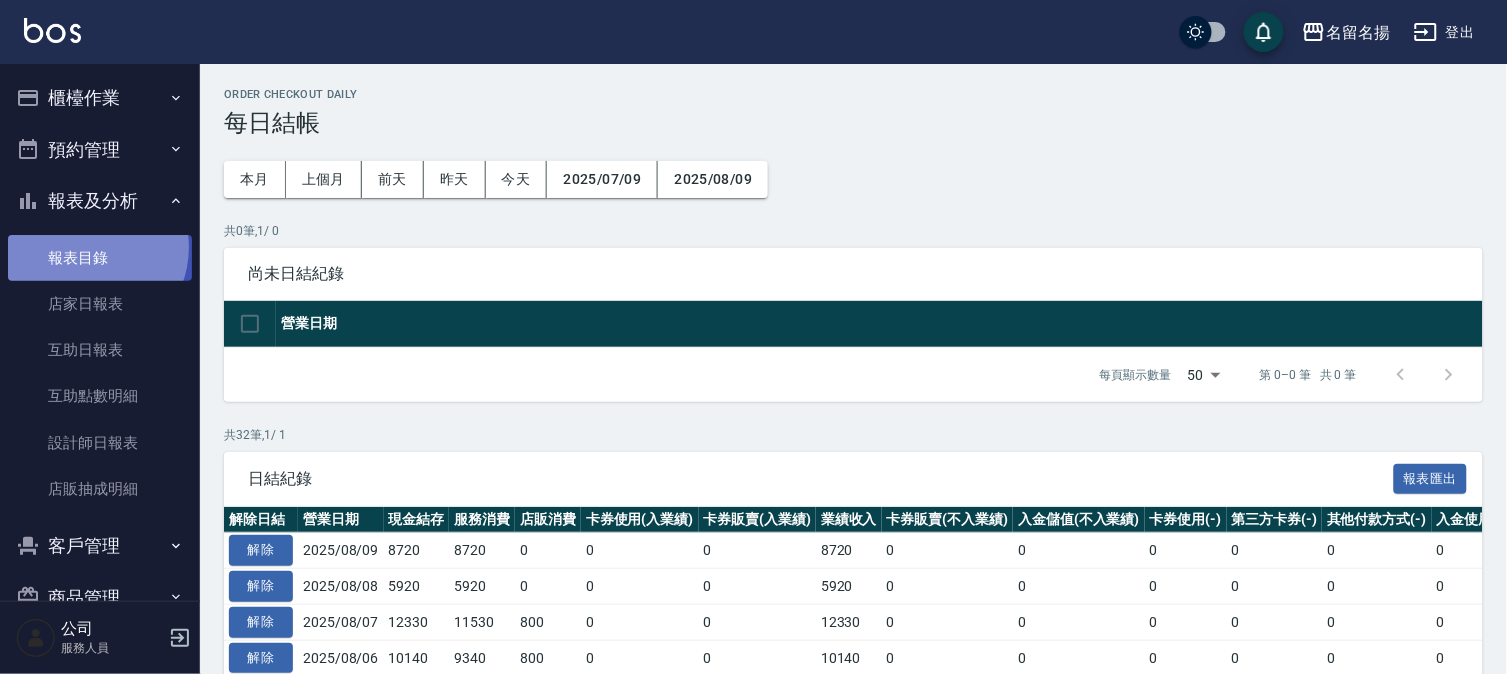 click on "報表目錄" at bounding box center (100, 258) 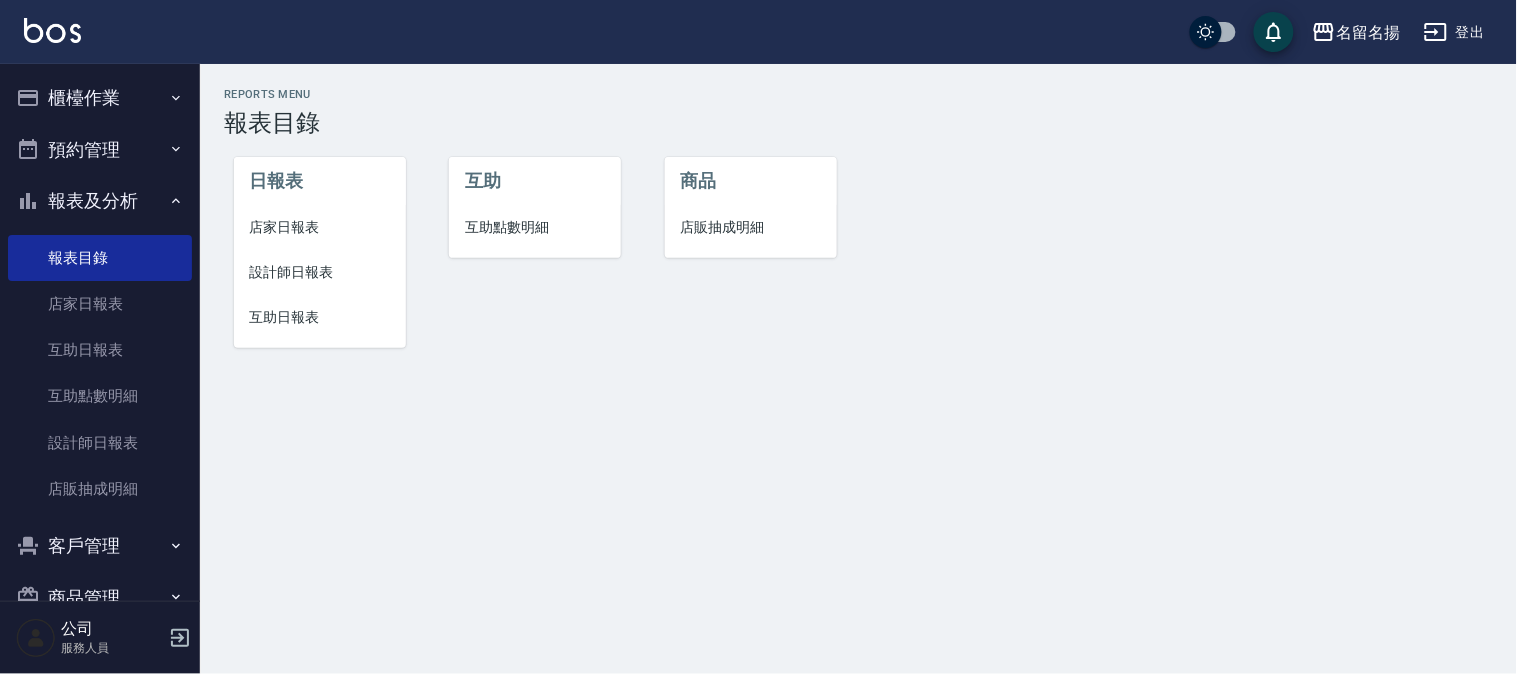 click on "店家日報表" at bounding box center [320, 227] 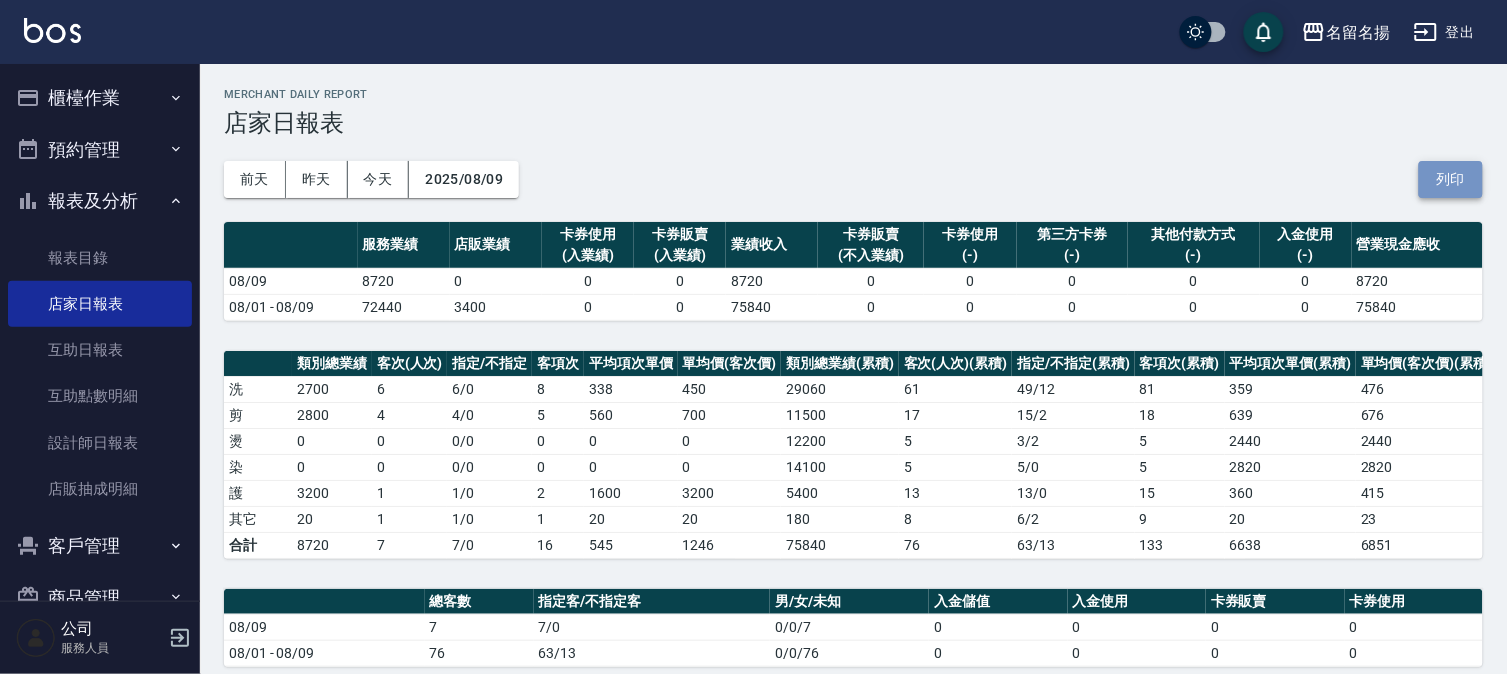 click on "列印" at bounding box center [1451, 179] 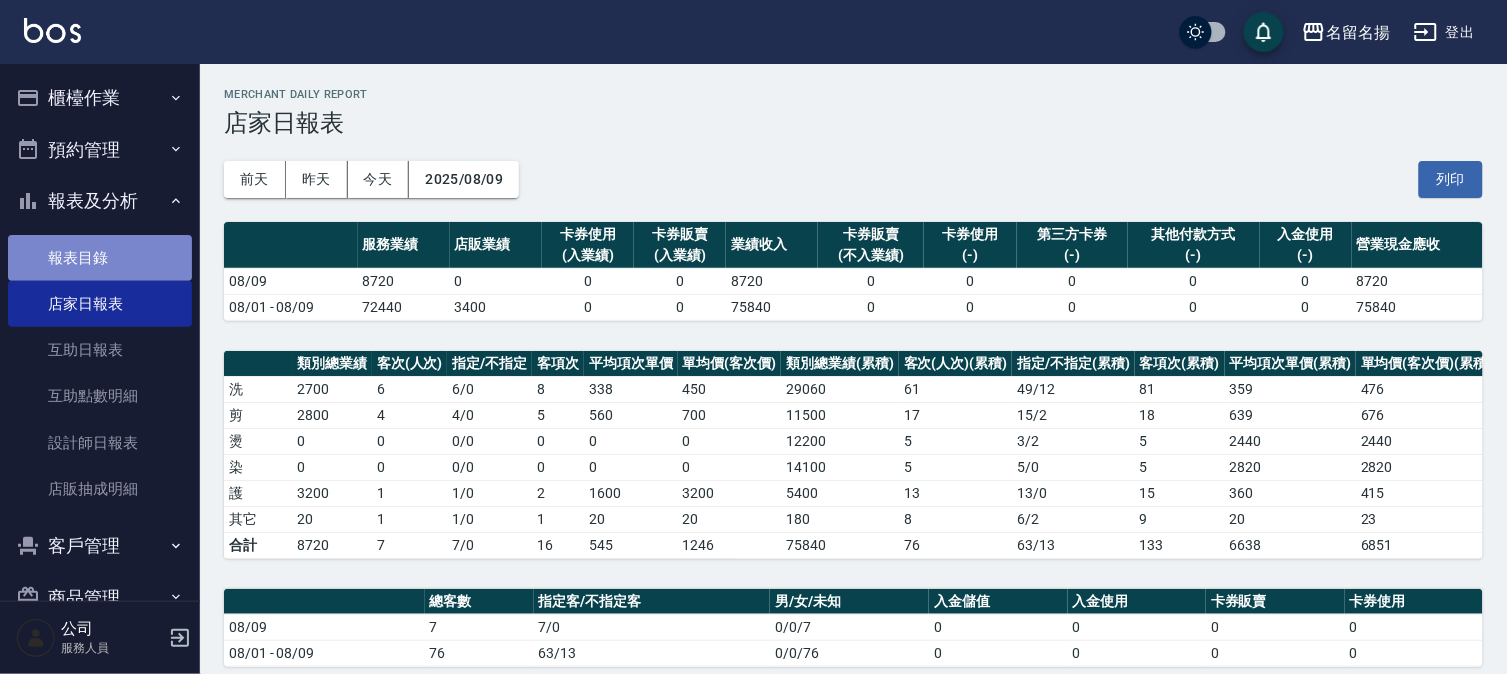 click on "報表目錄" at bounding box center [100, 258] 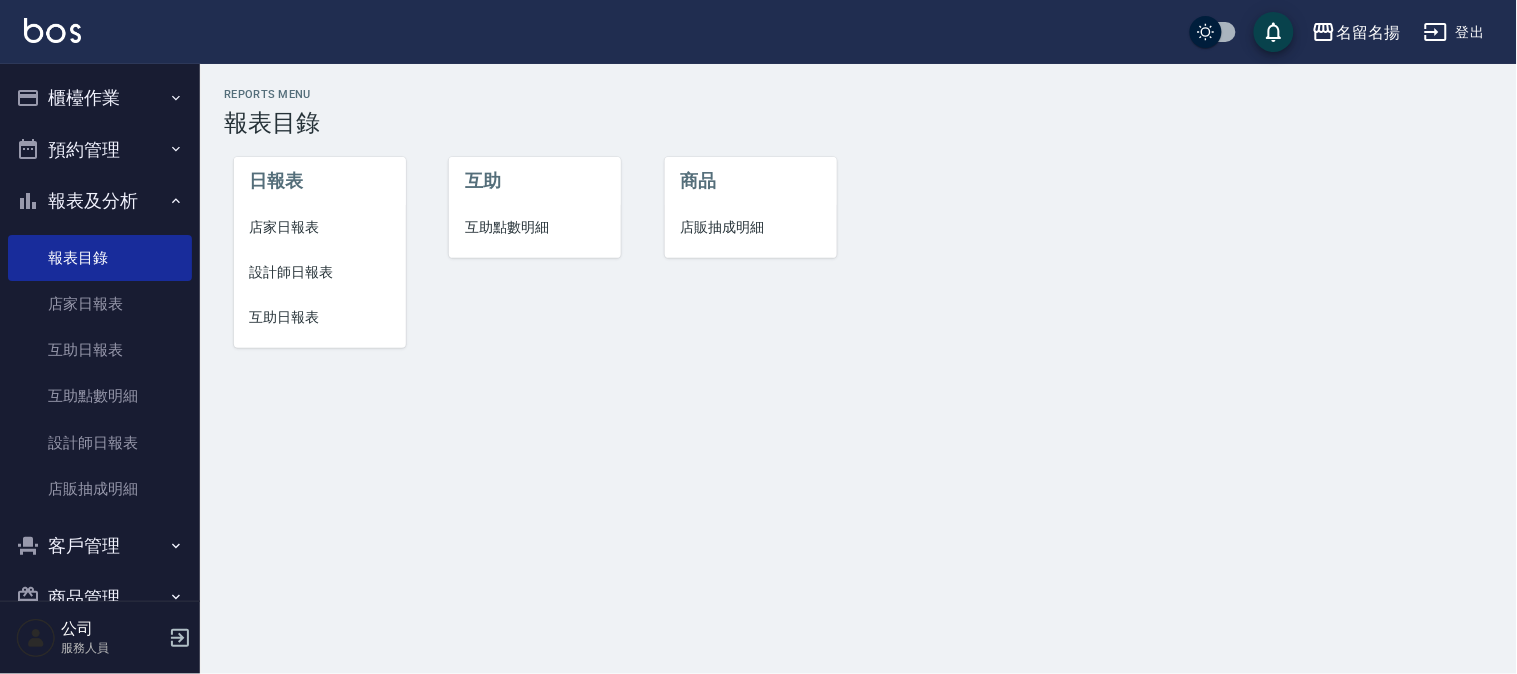 click on "設計師日報表" at bounding box center (320, 272) 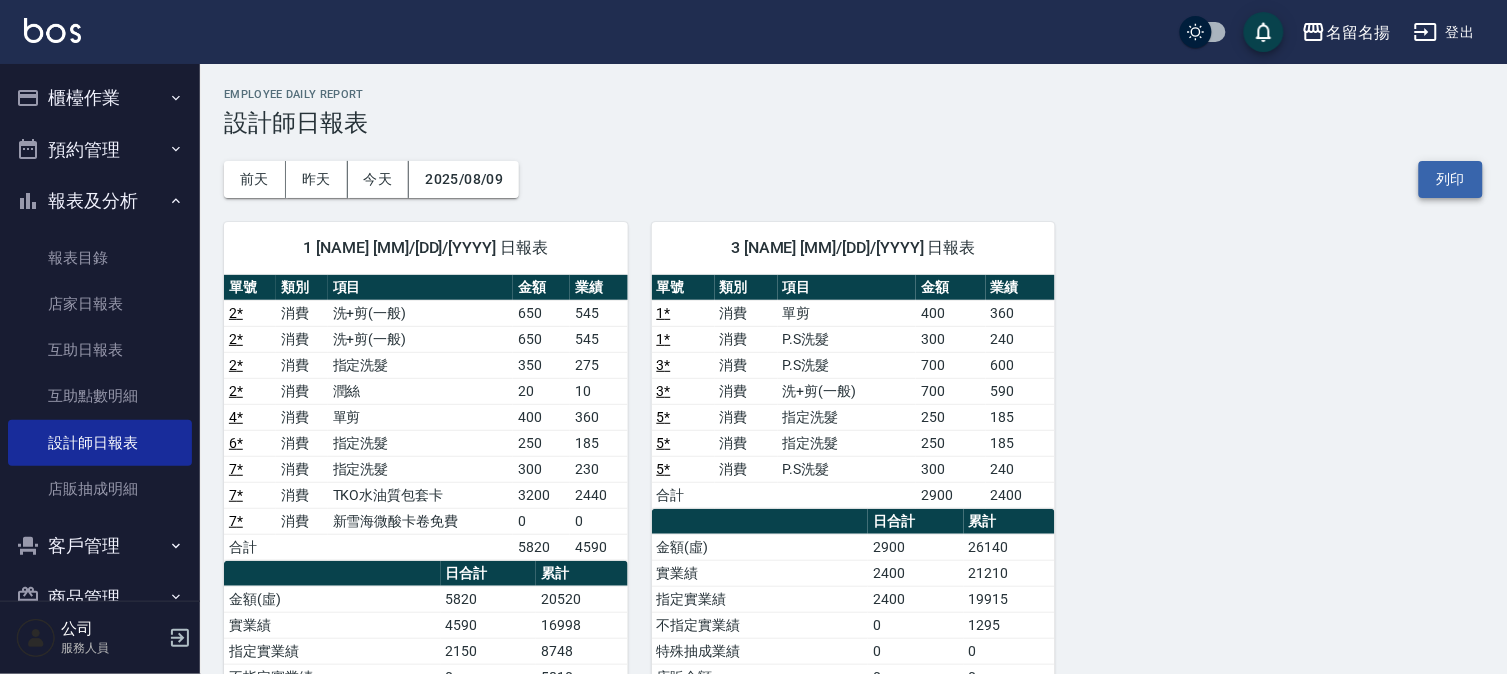 click on "列印" at bounding box center (1451, 179) 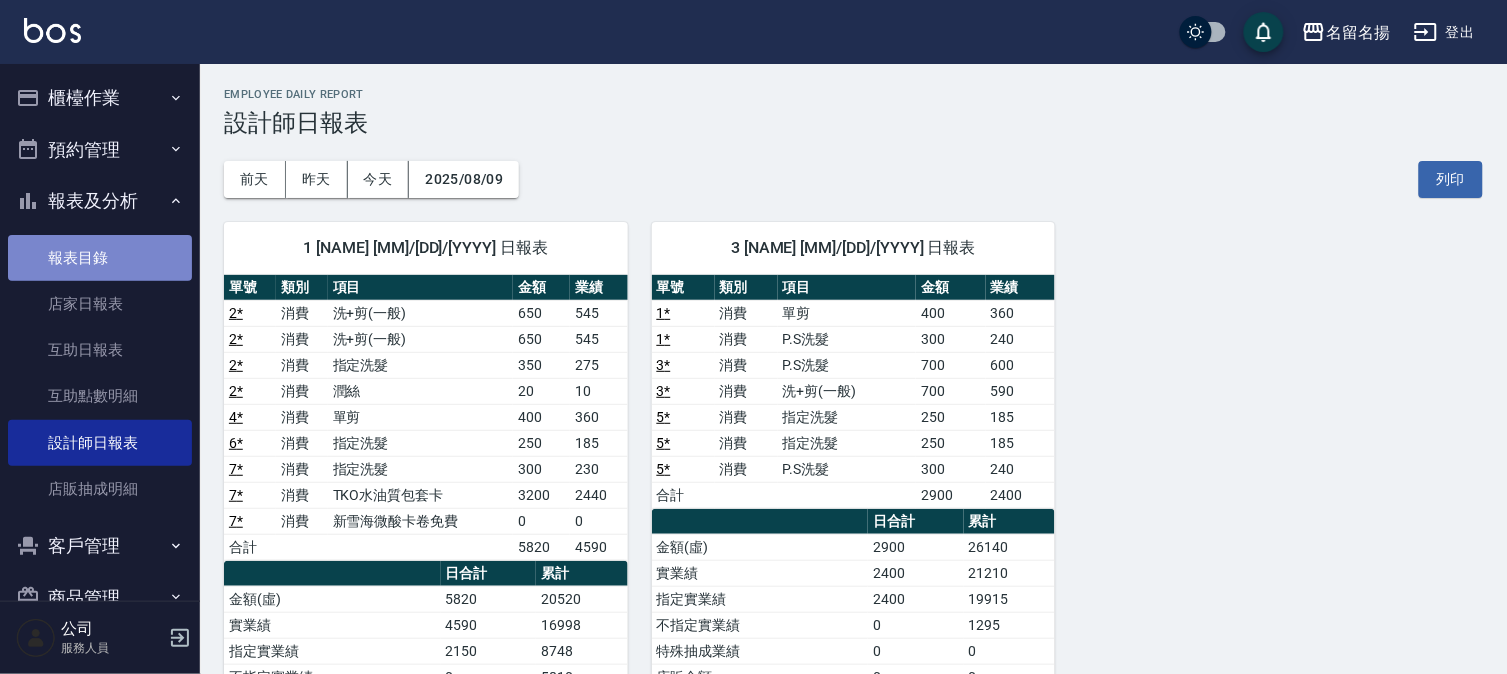 click on "報表目錄" at bounding box center [100, 258] 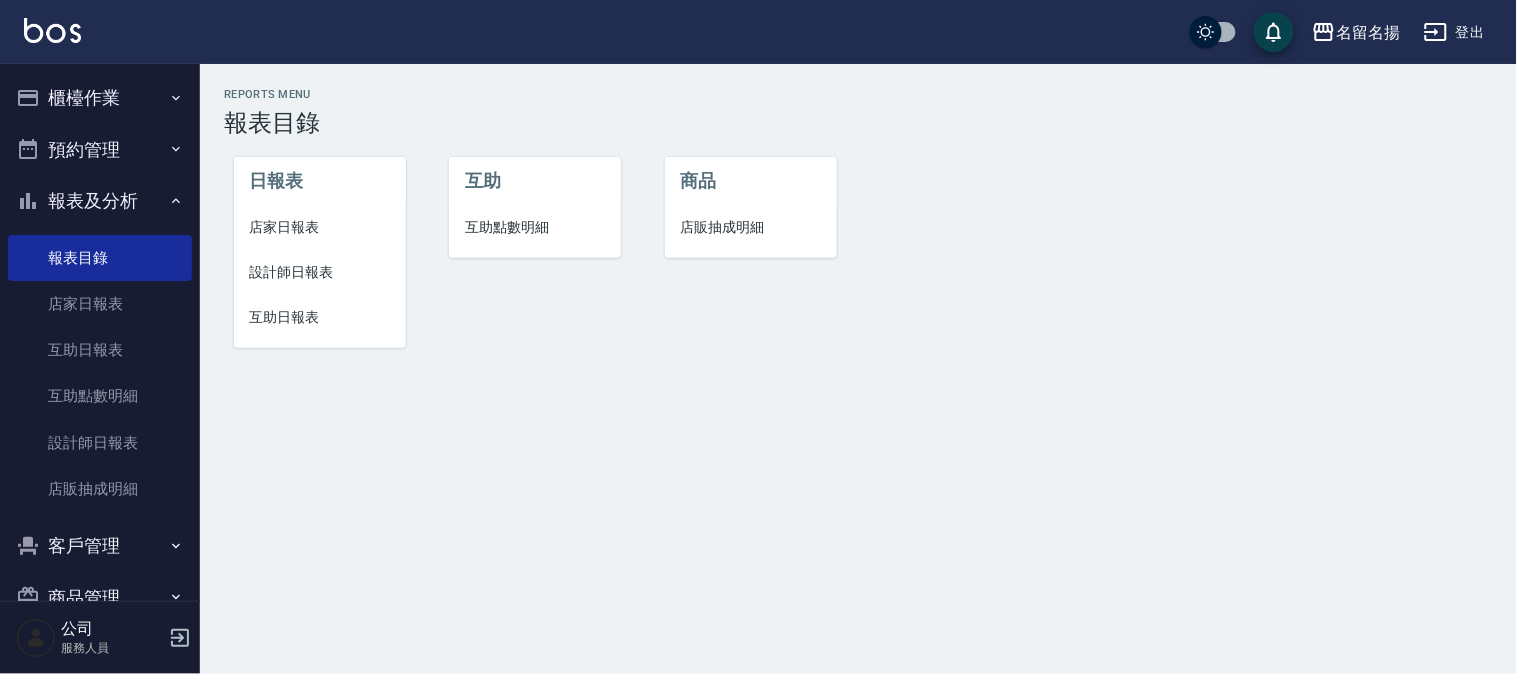 click on "互助日報表" at bounding box center (320, 317) 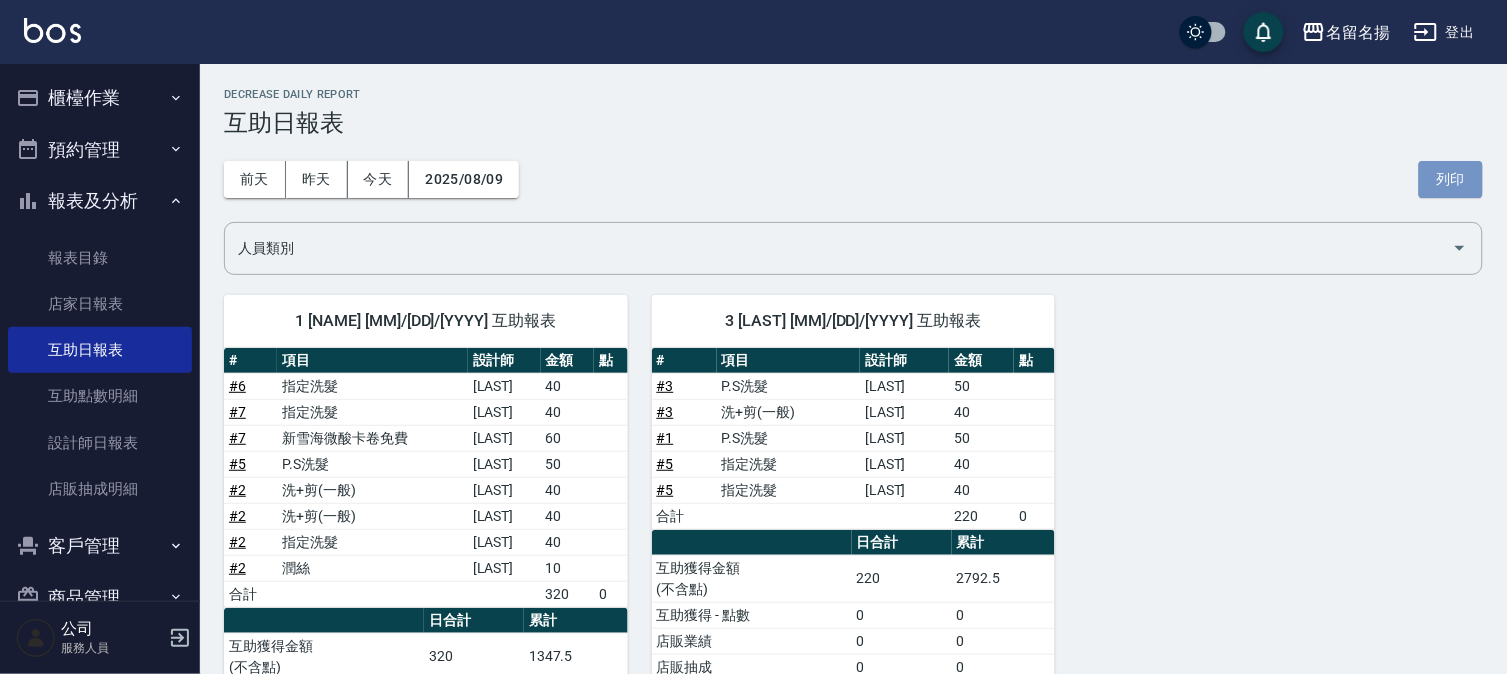 drag, startPoint x: 1431, startPoint y: 176, endPoint x: 1163, endPoint y: 596, distance: 498.22083 